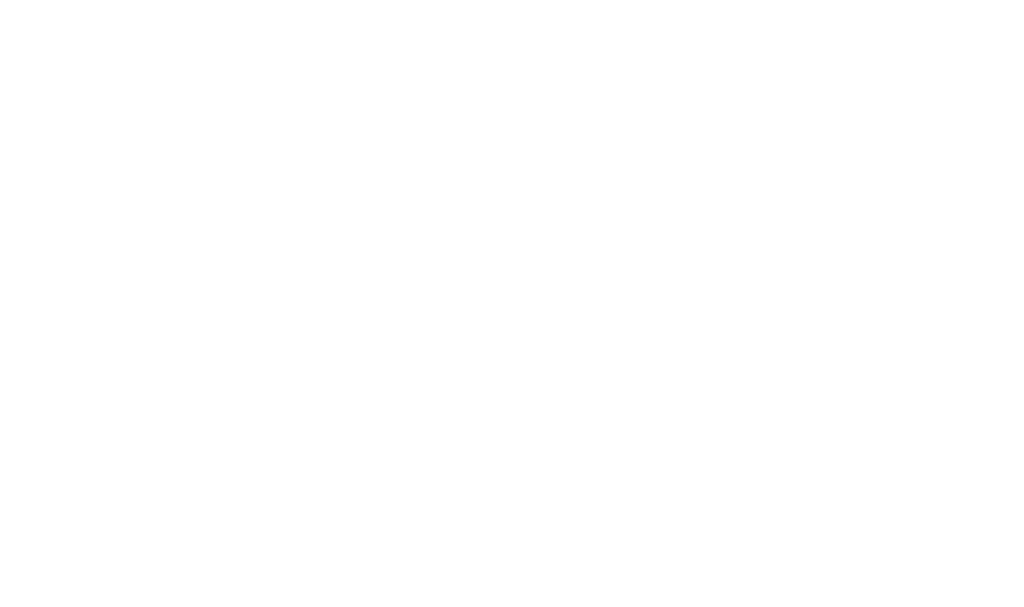 scroll, scrollTop: 0, scrollLeft: 0, axis: both 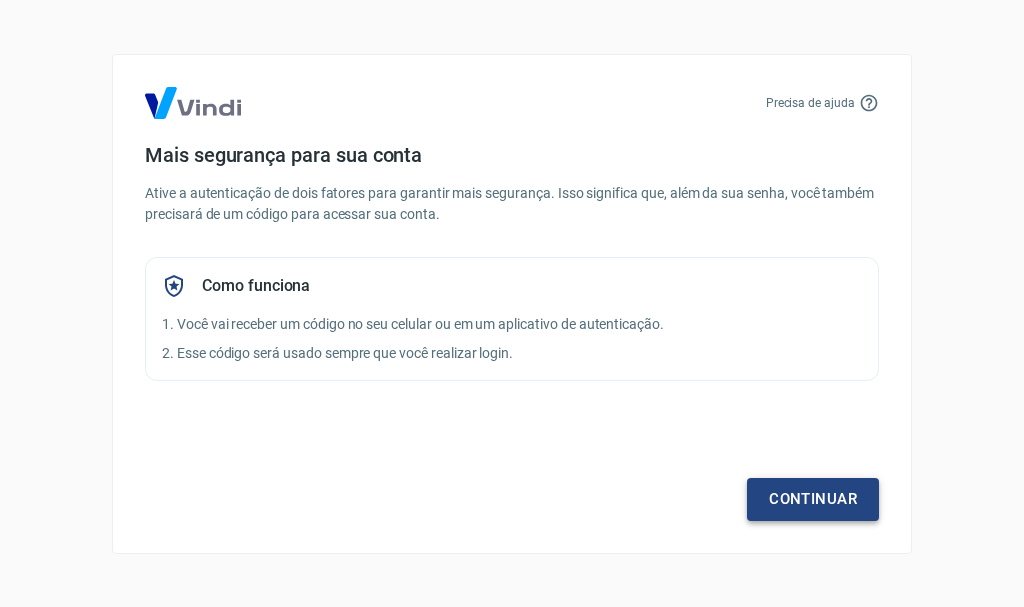 click on "Continuar" at bounding box center (813, 499) 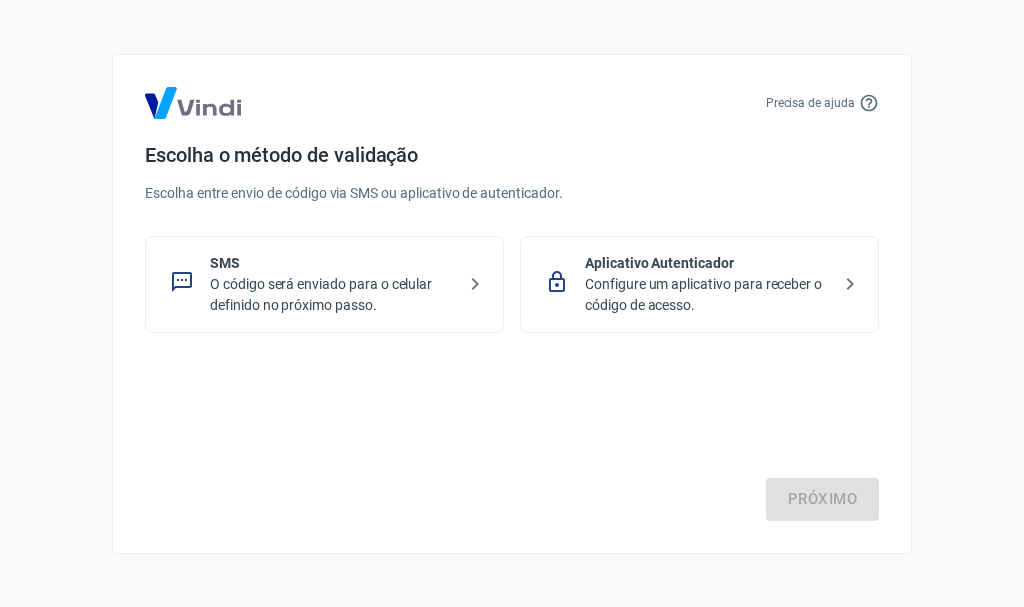 click on "Configure um aplicativo para receber o código de acesso." at bounding box center (707, 295) 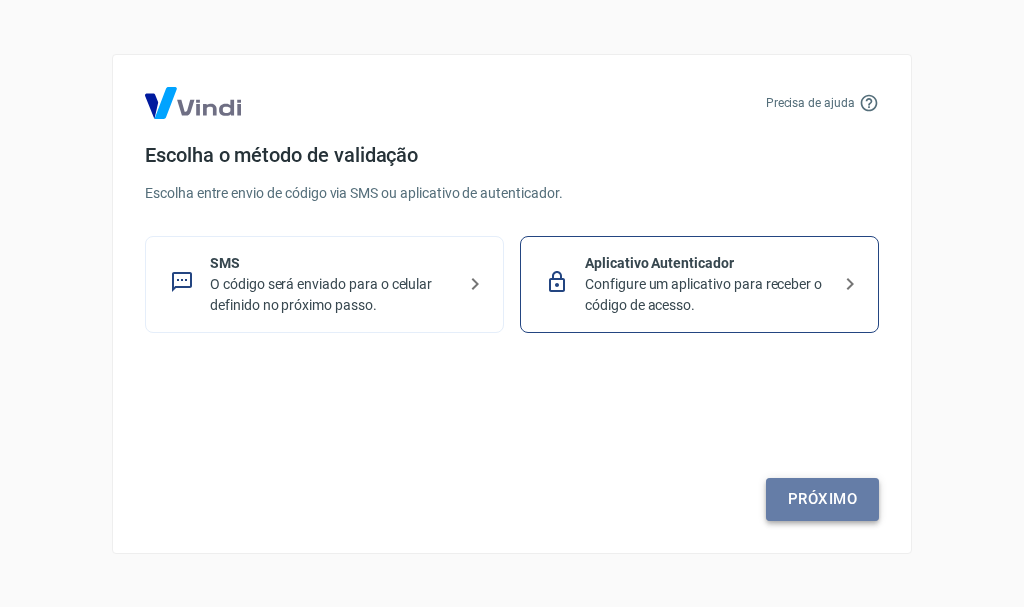 click on "Próximo" at bounding box center [822, 499] 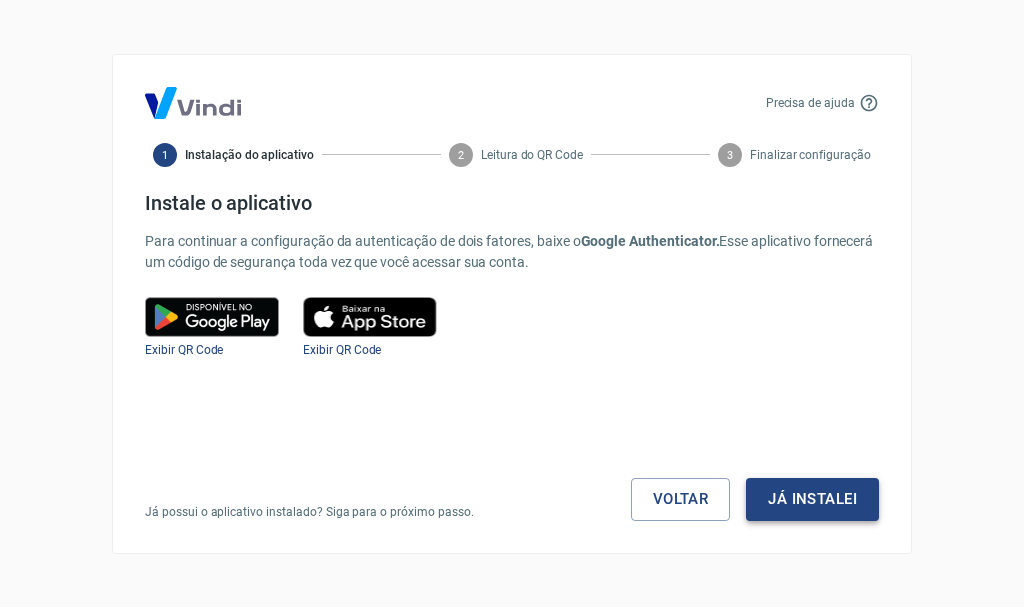 click on "Já instalei" at bounding box center [812, 499] 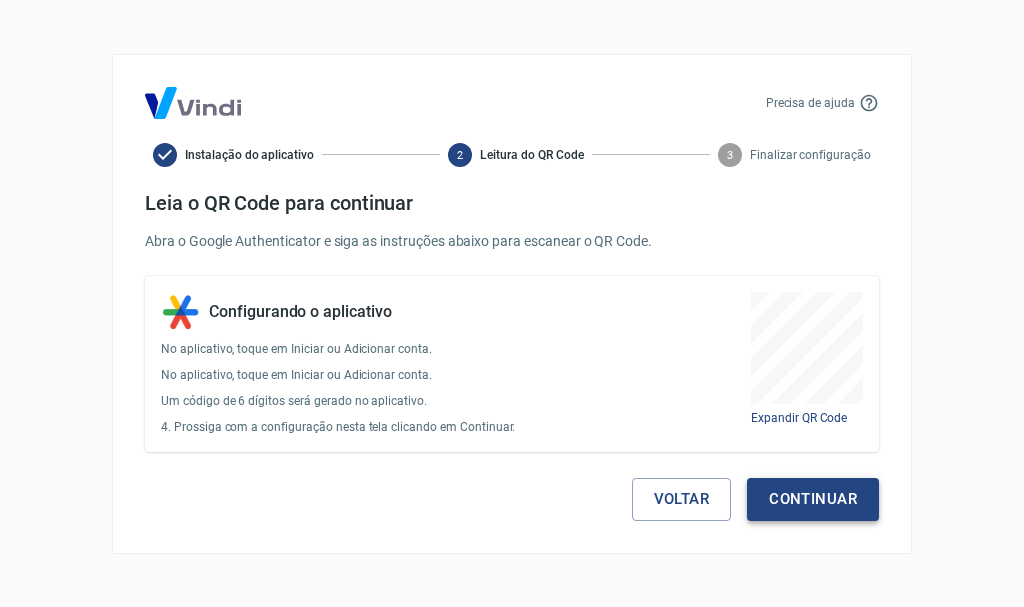 click on "Continuar" at bounding box center [813, 499] 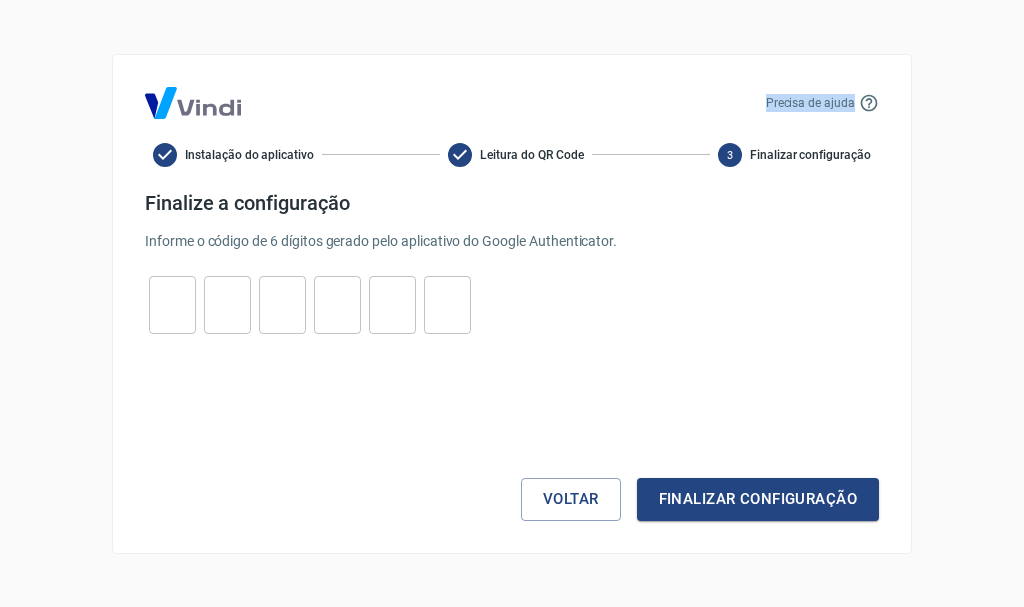 drag, startPoint x: 807, startPoint y: 109, endPoint x: 870, endPoint y: 120, distance: 63.953106 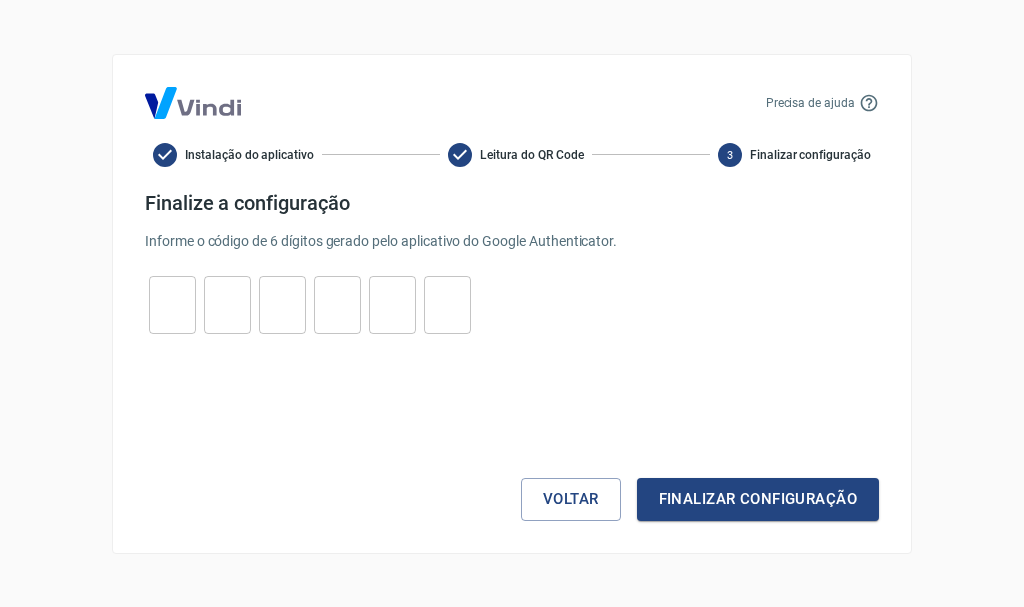 click on "Precisa de ajuda Instalação do aplicativo Leitura do QR Code 3 Finalizar configuração Finalize a configuração Informe o código de 6 dígitos gerado pelo aplicativo do Google Authenticator. ​ ​ ​ ​ ​ ​ Voltar Finalizar configuração" at bounding box center (512, 304) 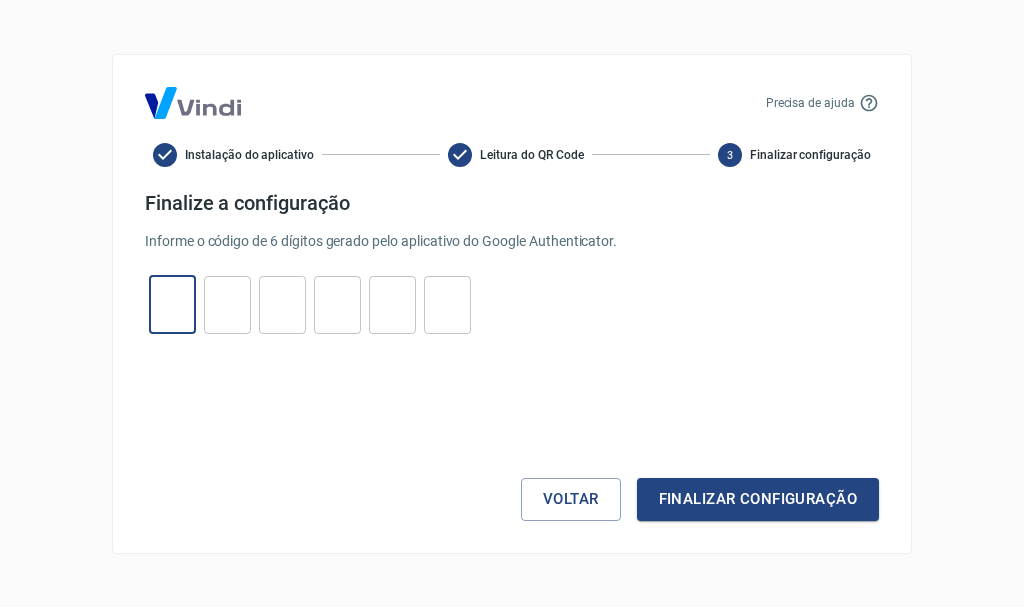 type on "6" 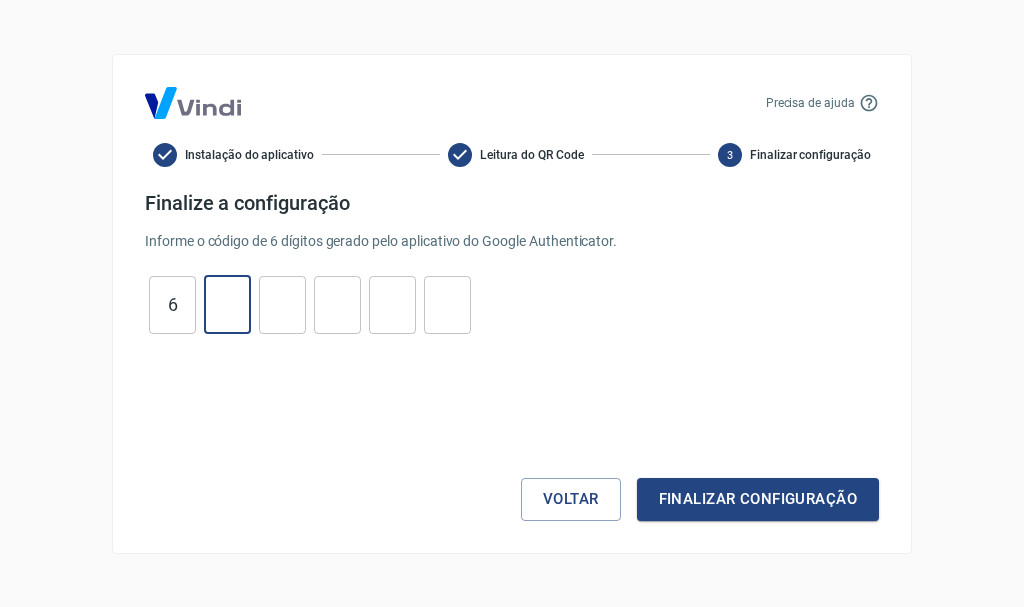 type on "8" 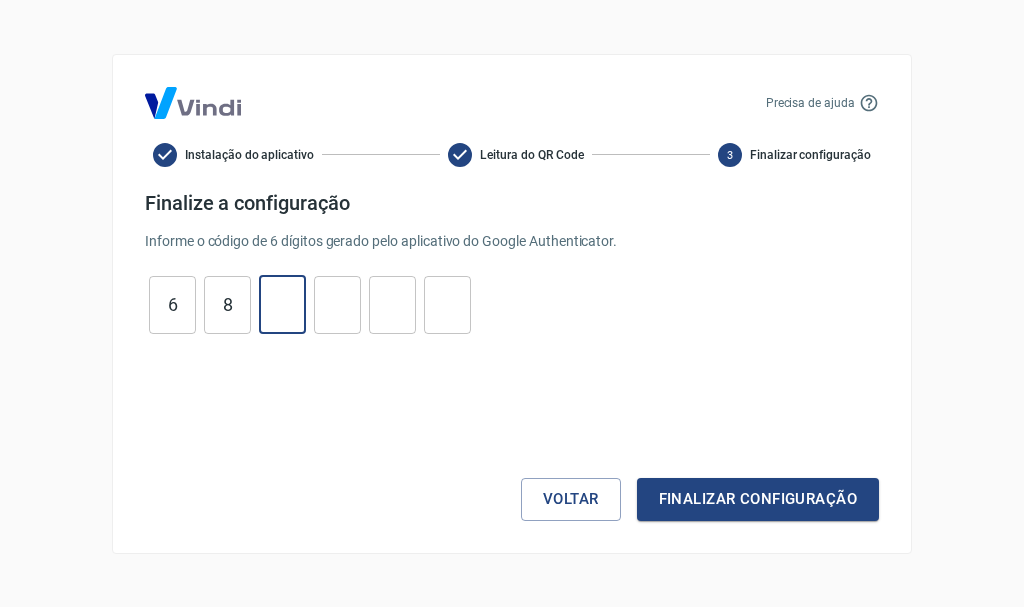 type on "6" 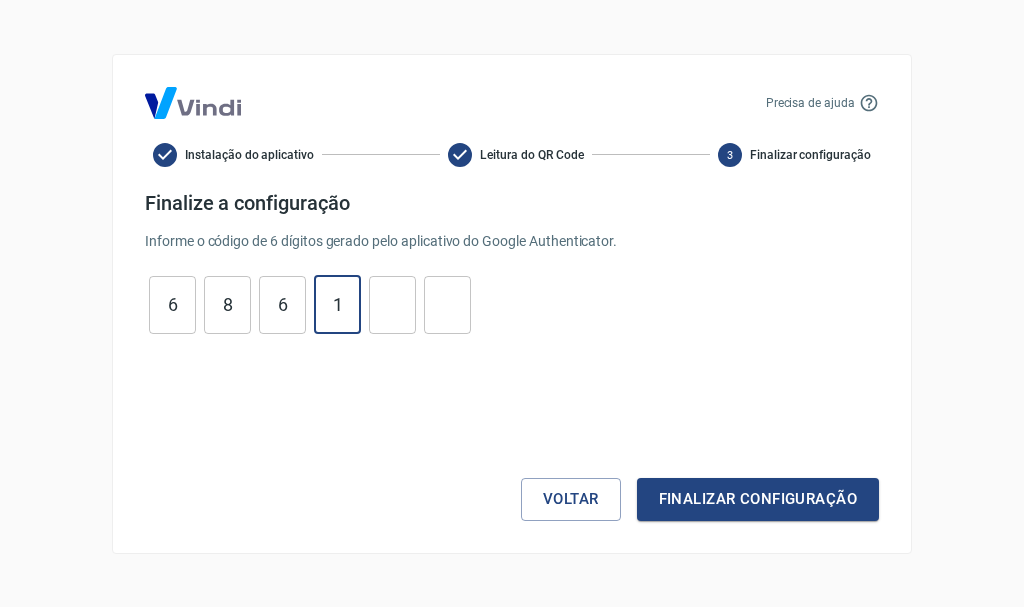 type on "1" 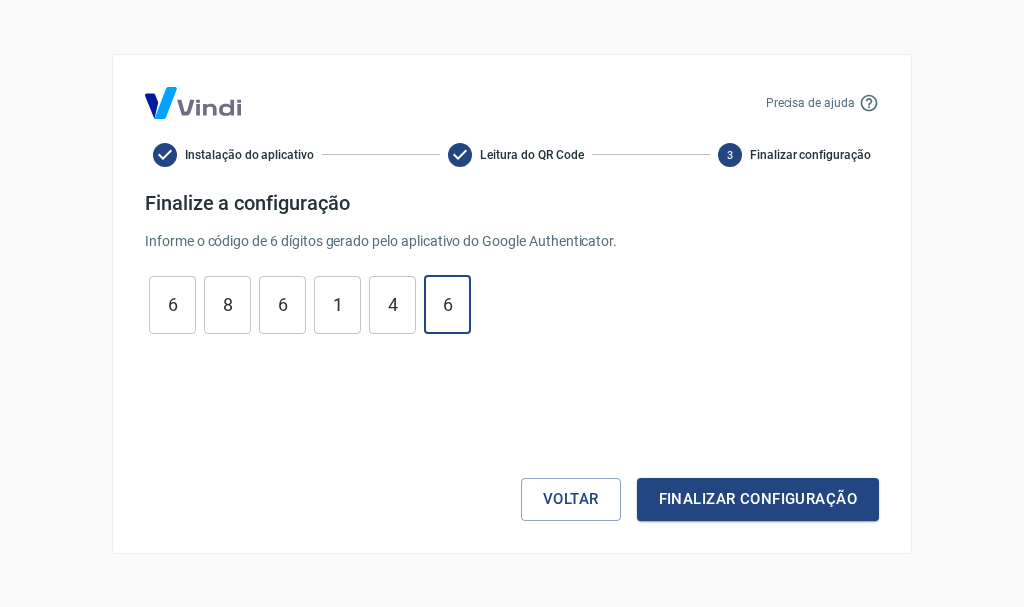 type on "6" 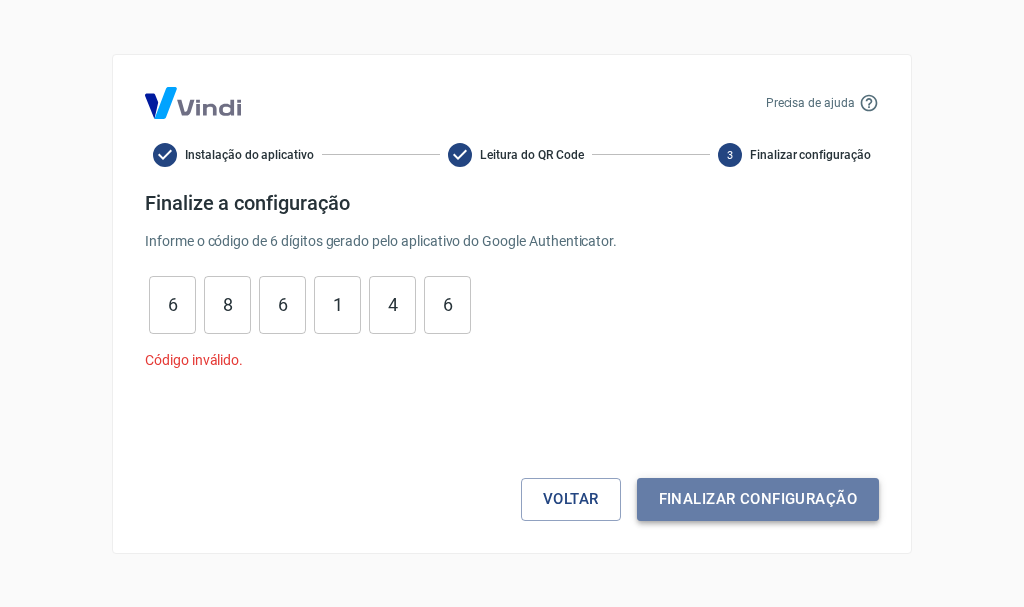 click on "Finalizar configuração" at bounding box center [758, 499] 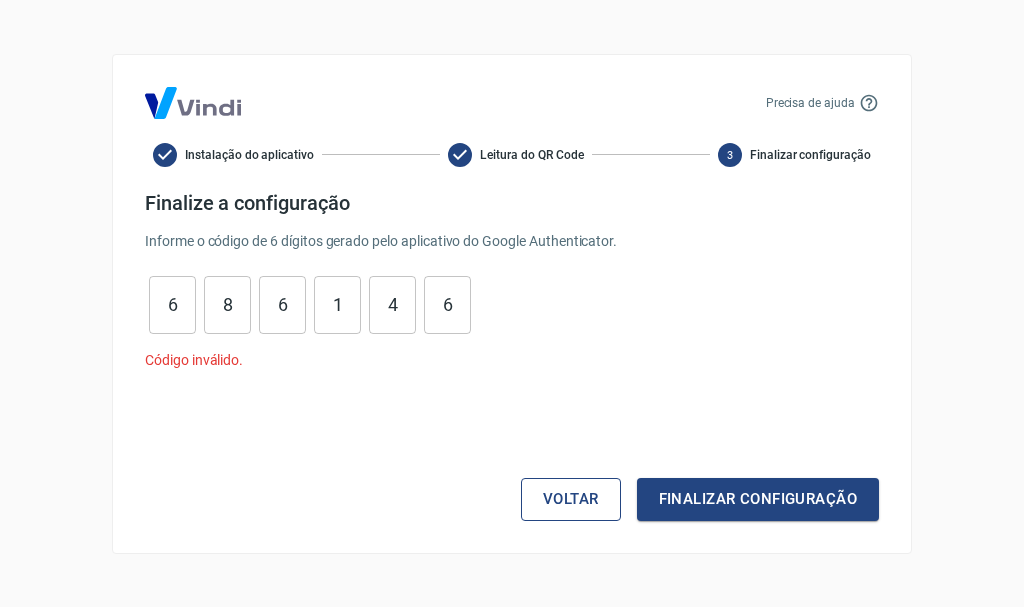 click on "Voltar" at bounding box center [571, 499] 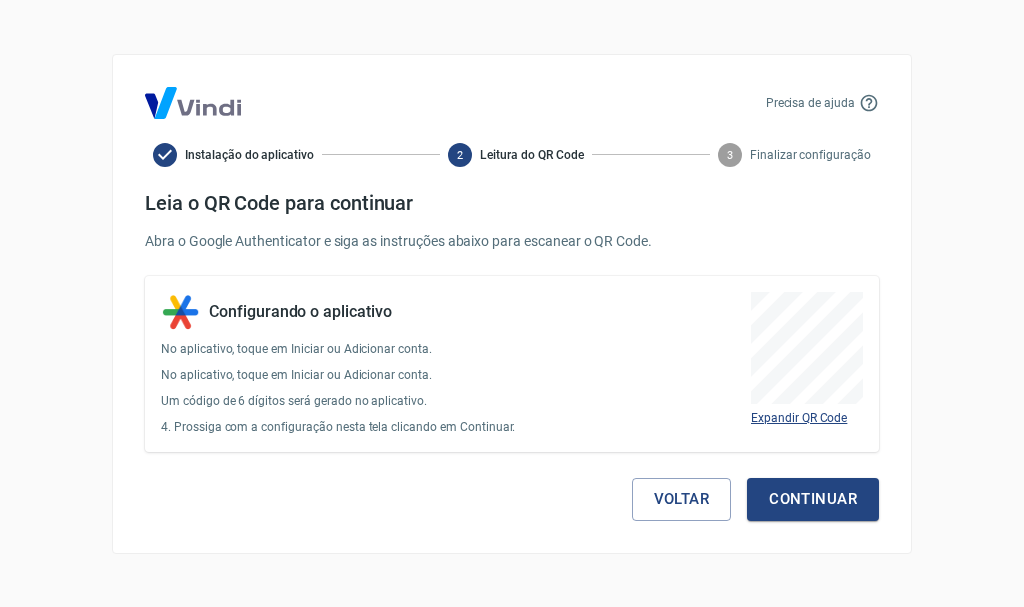 click on "Expandir QR Code" at bounding box center [799, 418] 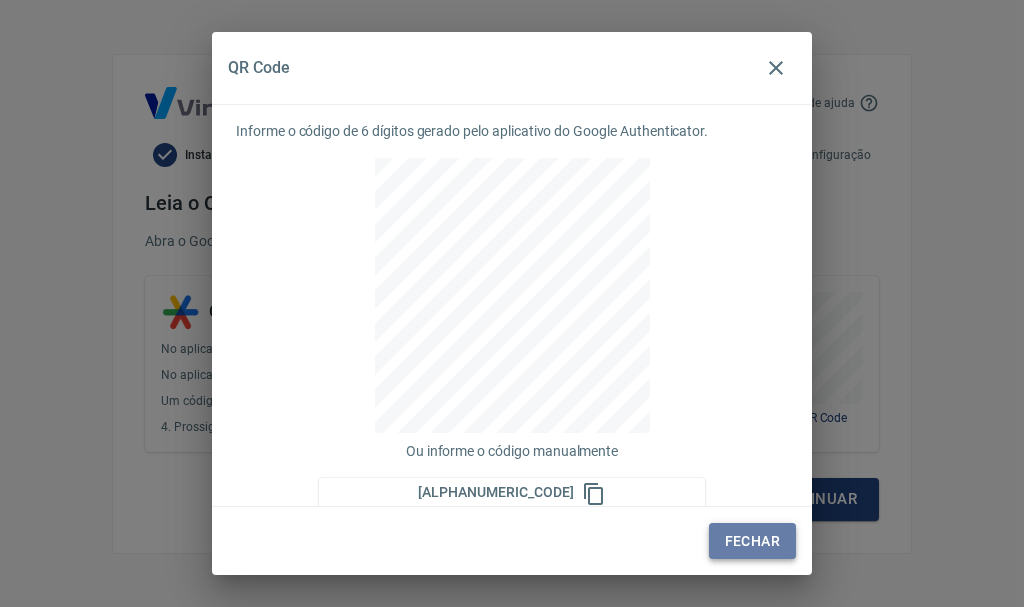 drag, startPoint x: 902, startPoint y: 375, endPoint x: 776, endPoint y: 551, distance: 216.45323 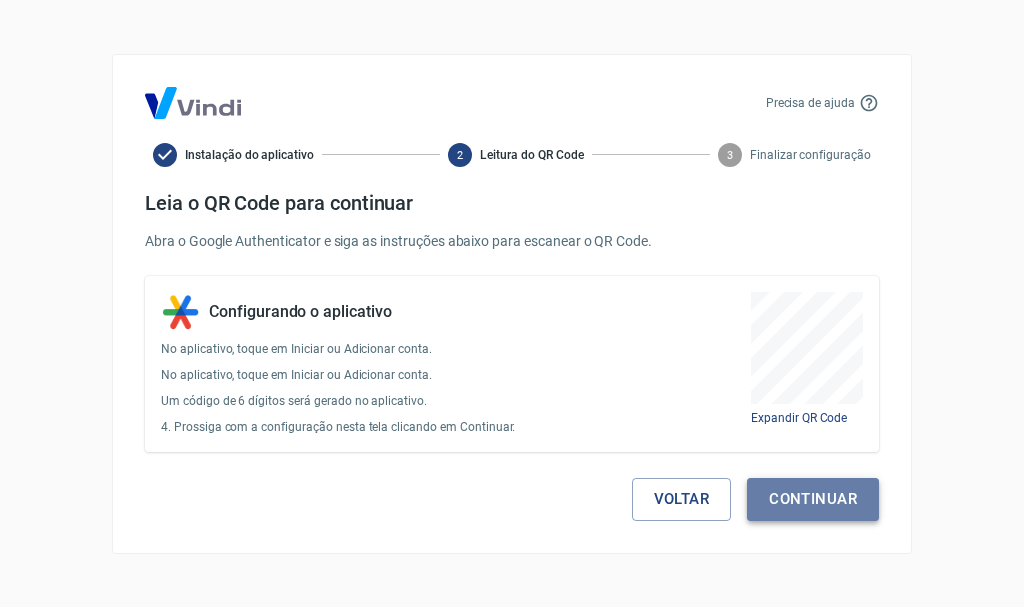 click on "Continuar" at bounding box center (813, 499) 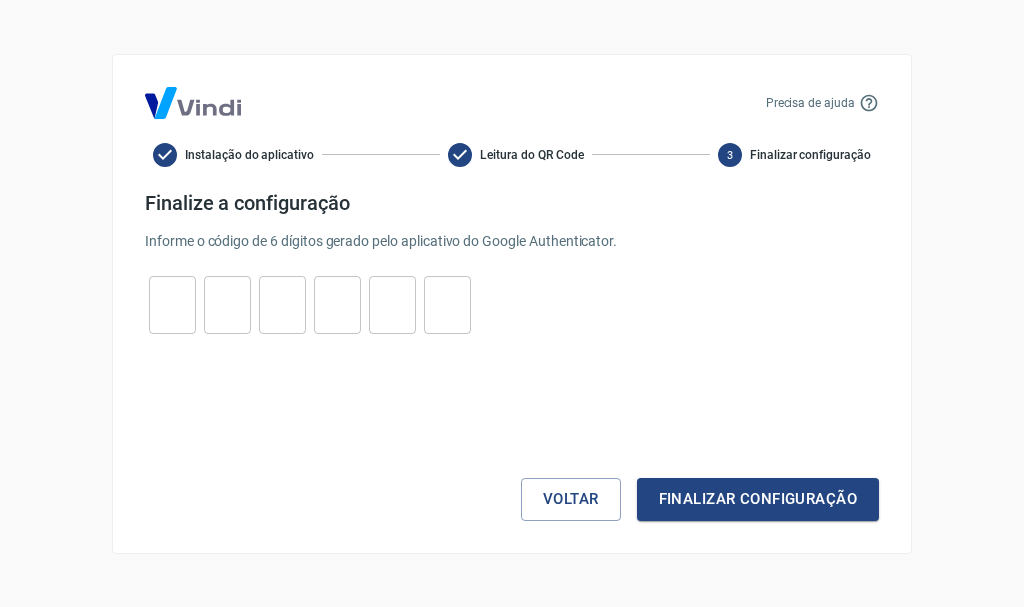 click at bounding box center (172, 304) 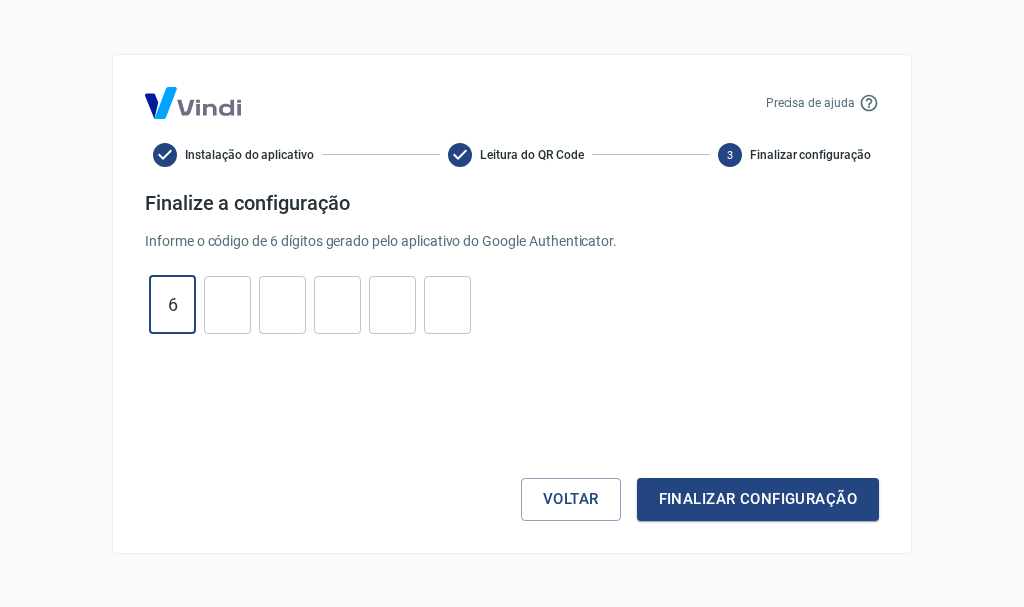 type on "6" 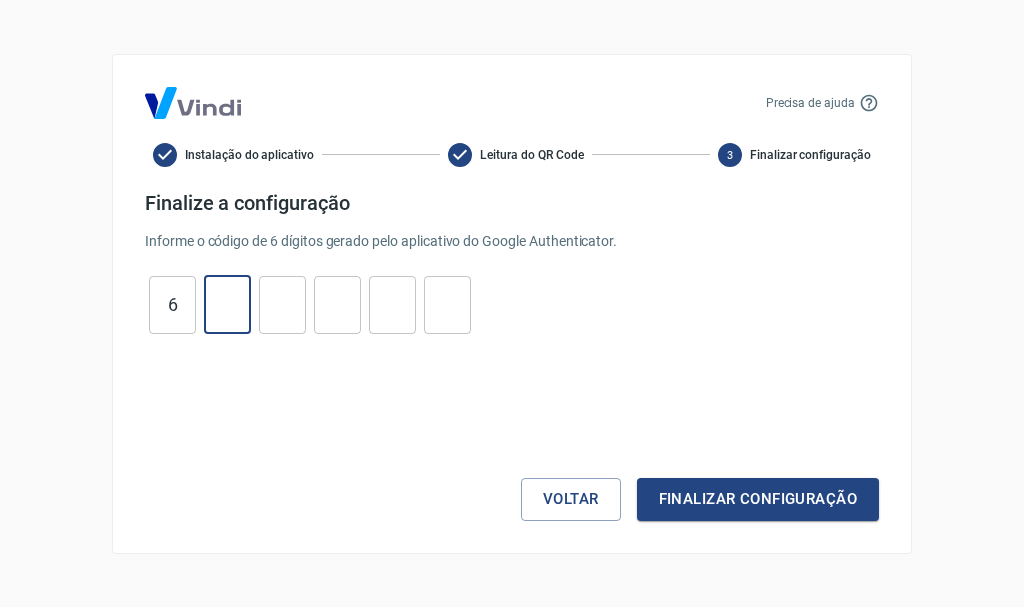 type on "0" 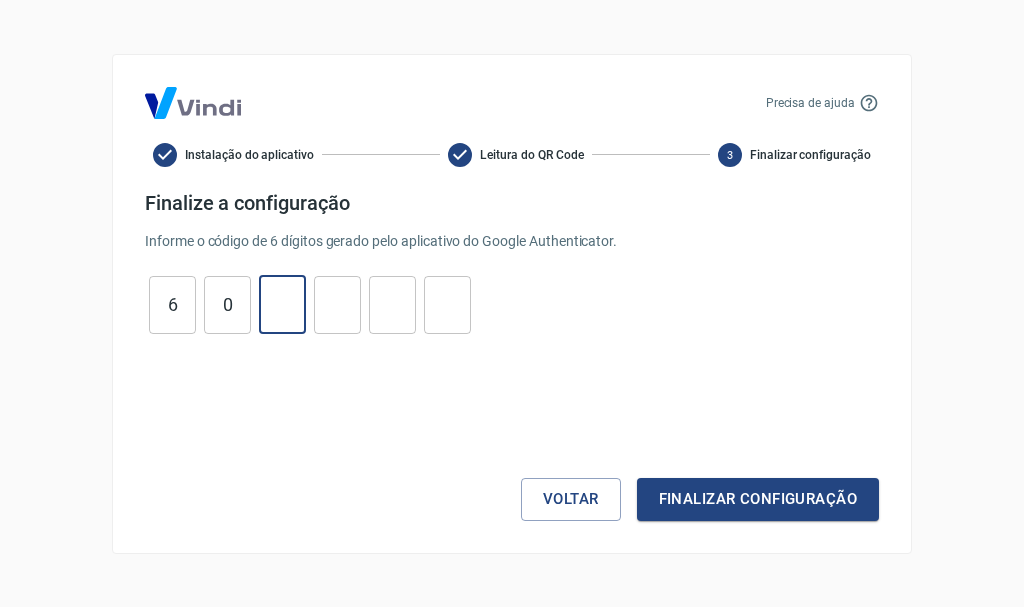 type on "9" 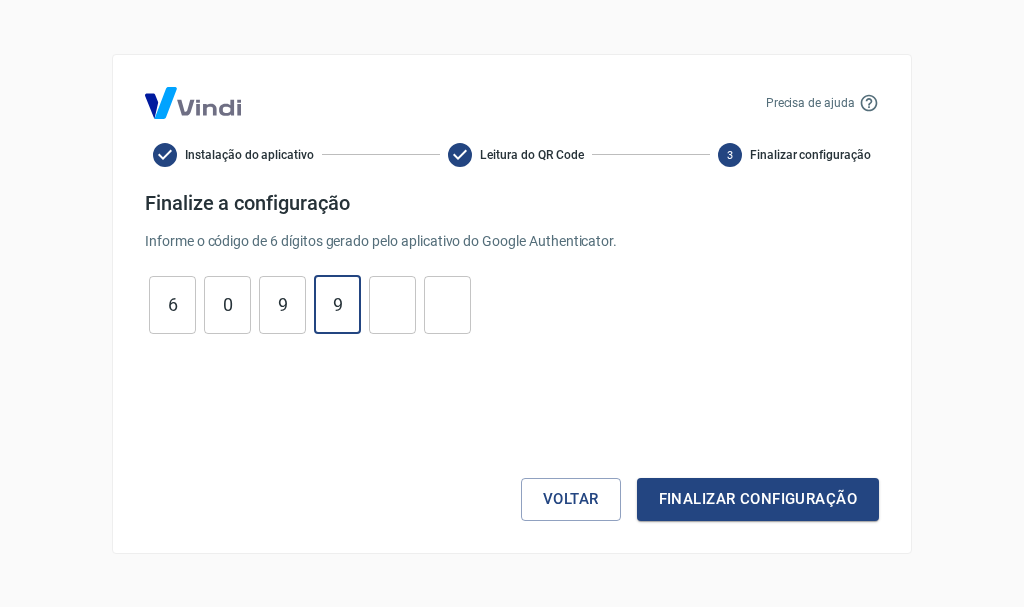 type on "9" 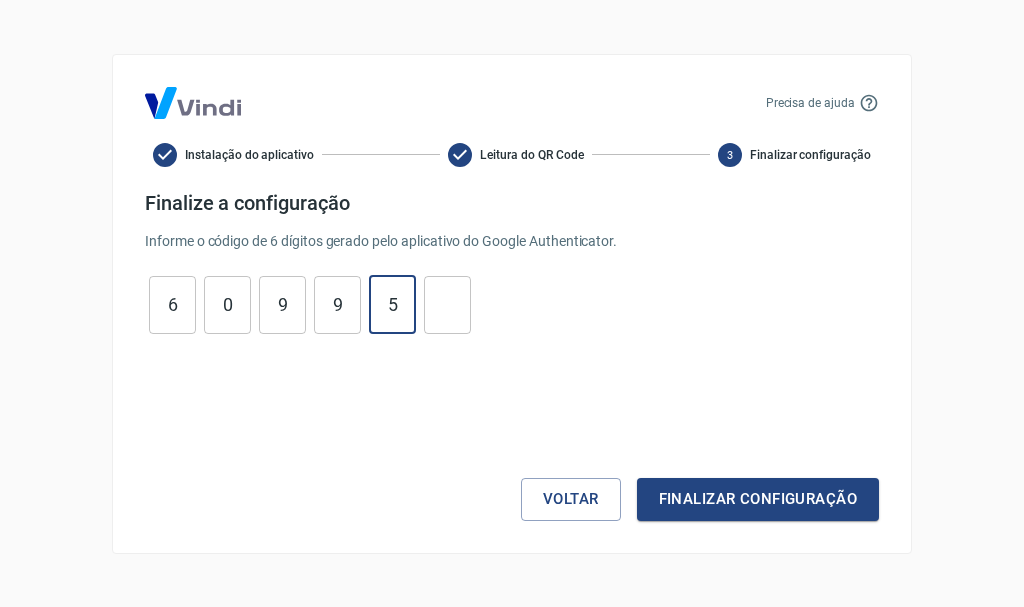 type on "5" 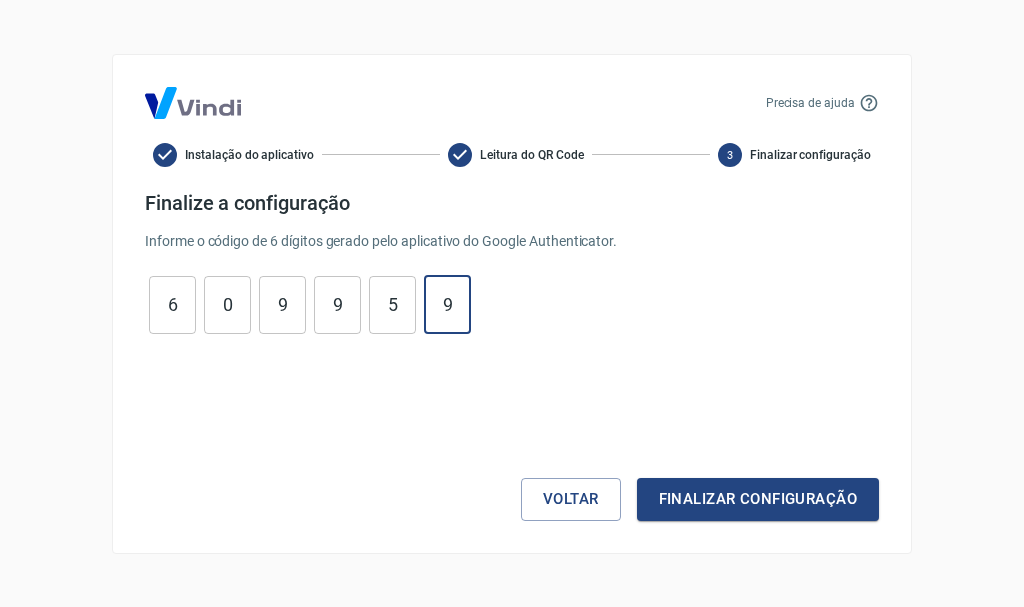 type on "9" 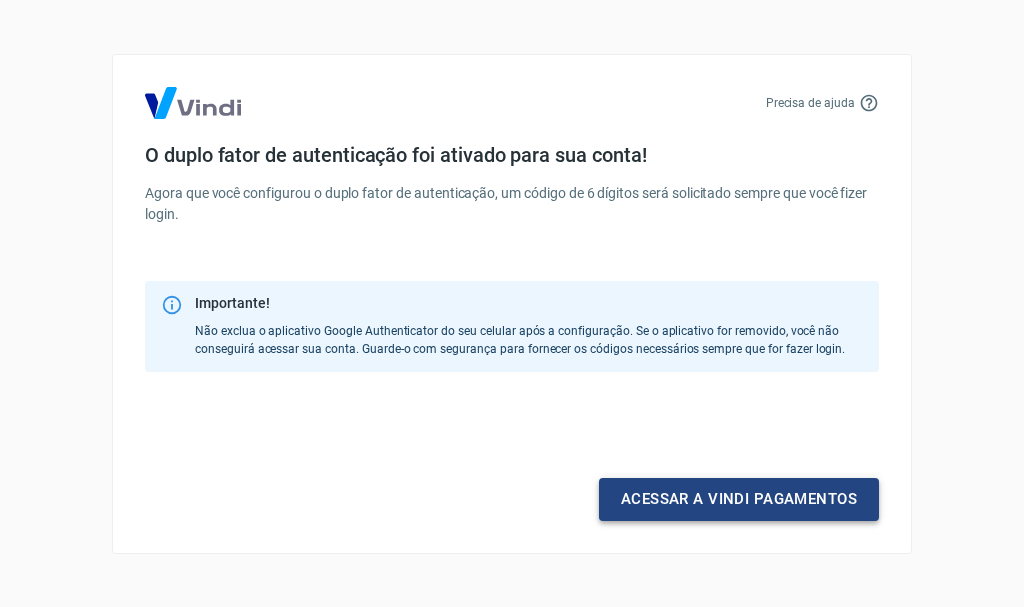 click on "Acessar a Vindi pagamentos" at bounding box center [739, 499] 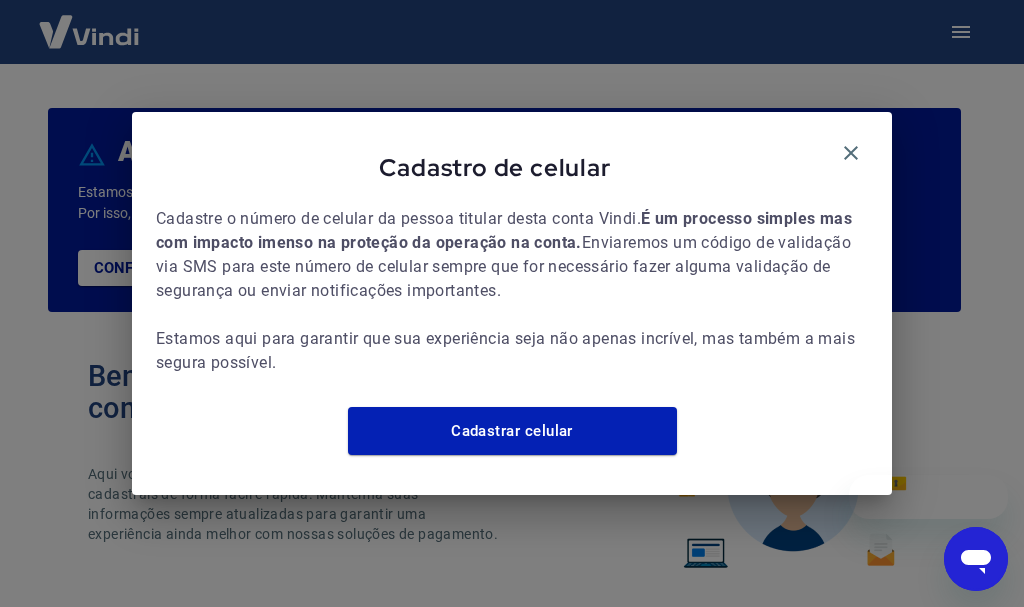 scroll, scrollTop: 0, scrollLeft: 0, axis: both 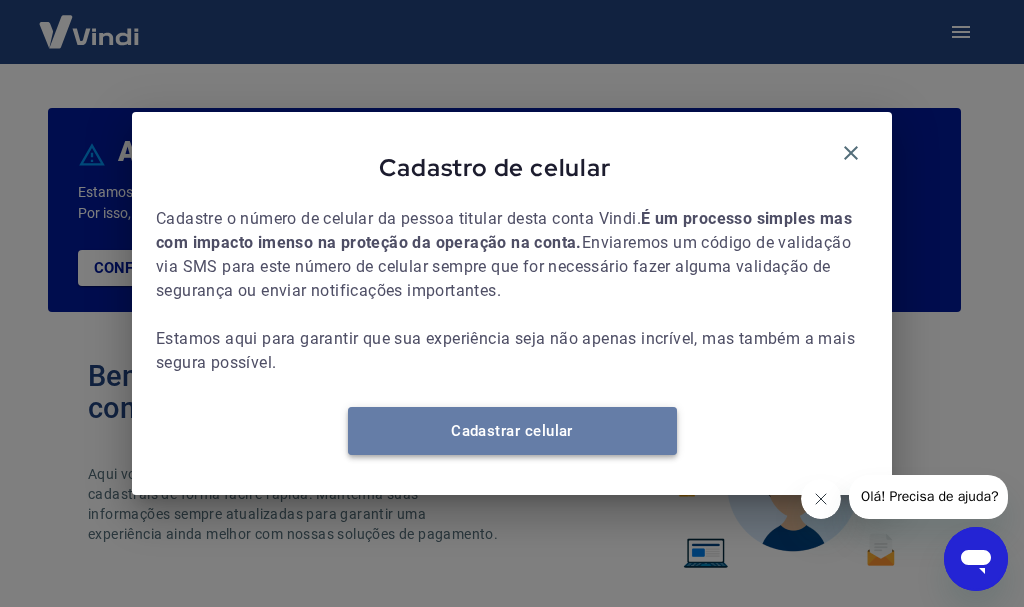 click on "Cadastrar celular" at bounding box center (512, 431) 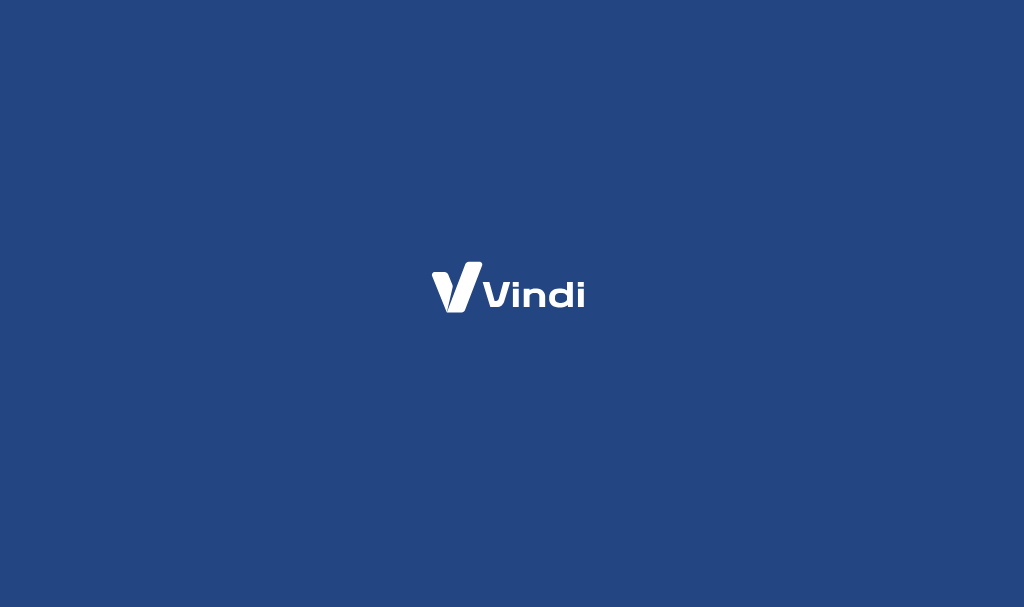 scroll, scrollTop: 0, scrollLeft: 0, axis: both 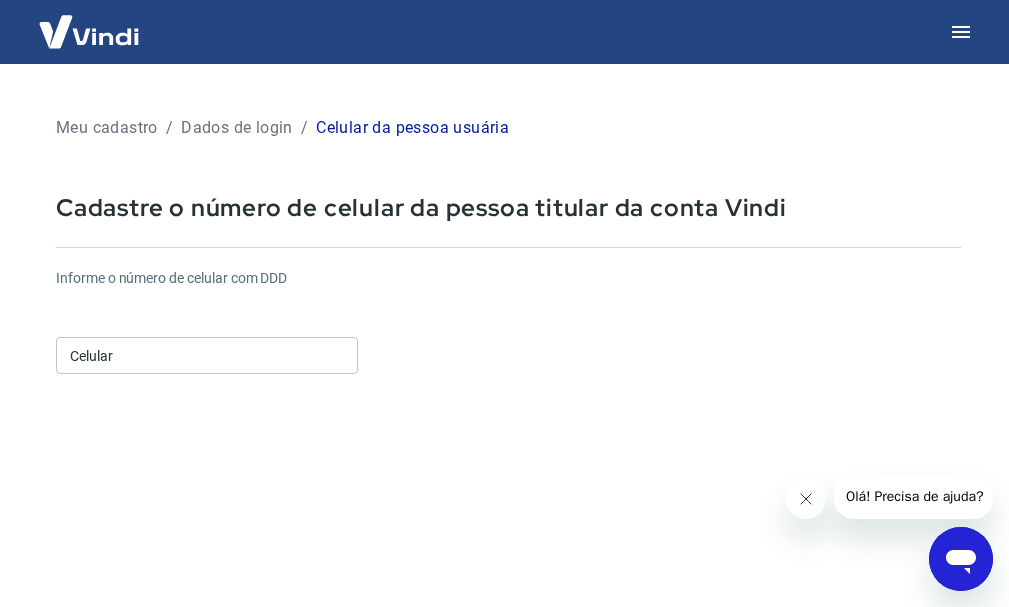 click on "Celular" at bounding box center [207, 355] 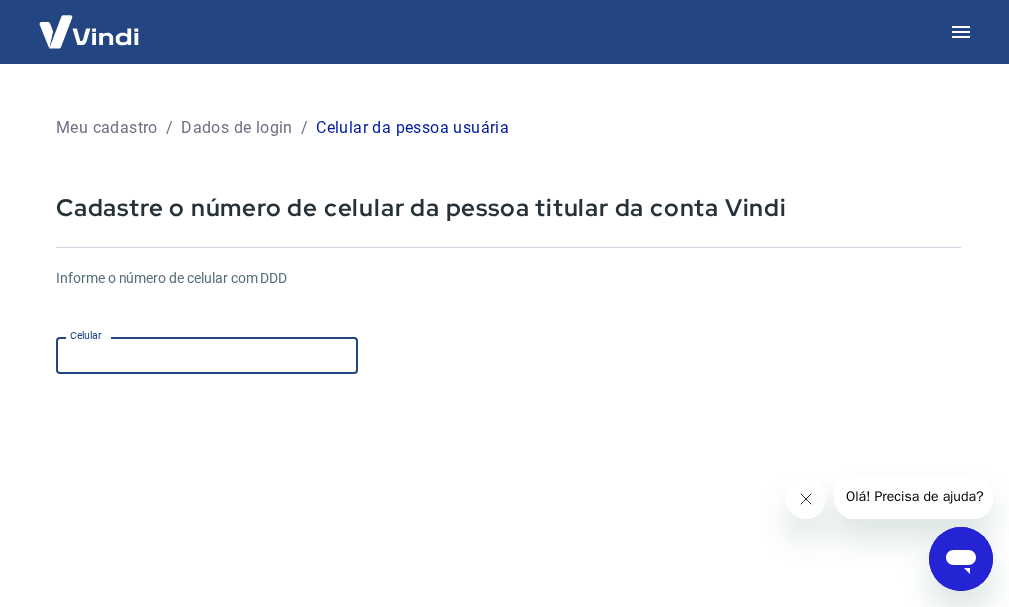 type on "(44) 99101-4669" 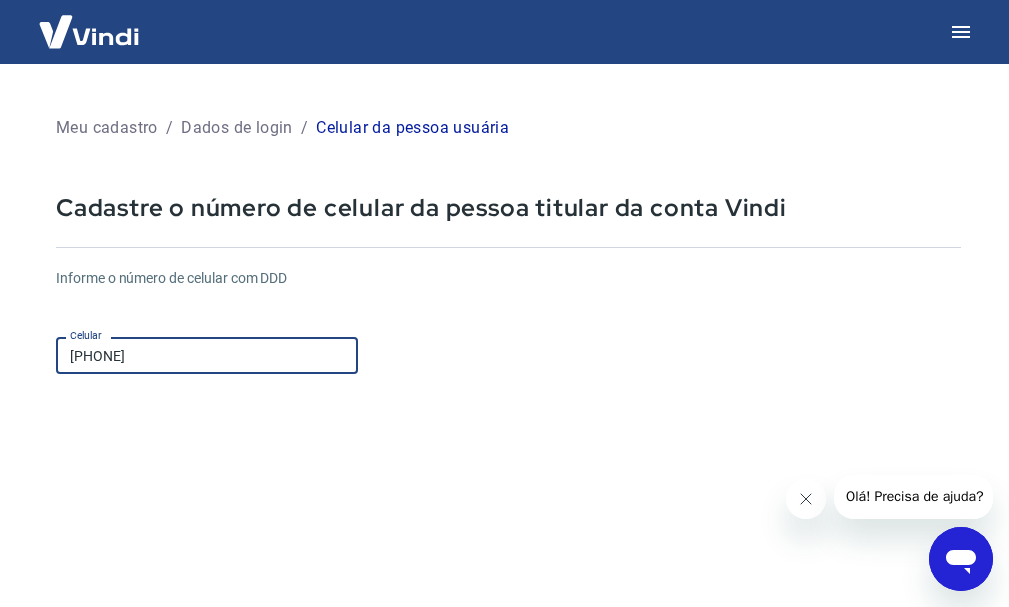 click 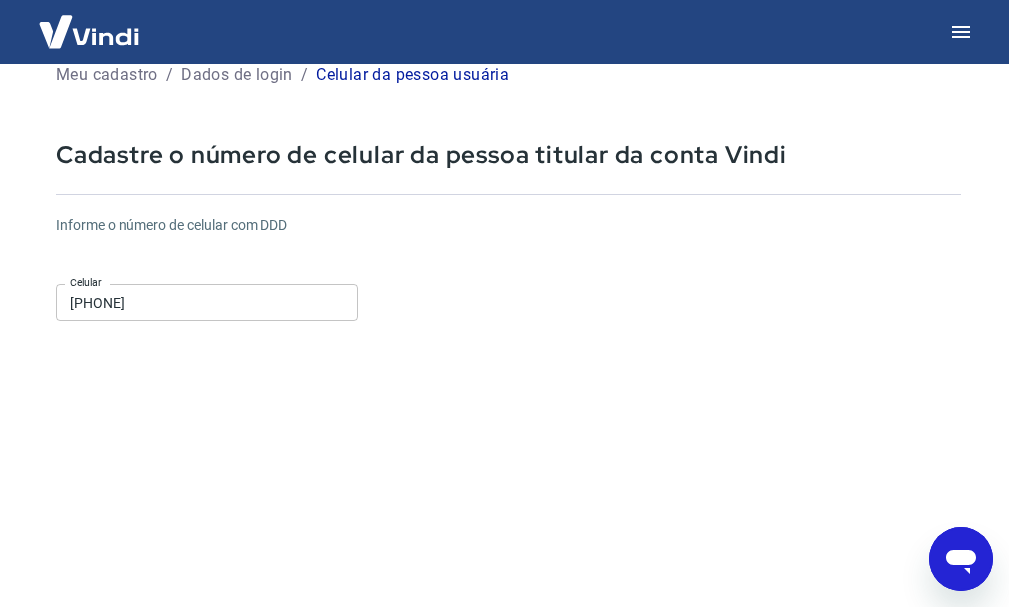 scroll, scrollTop: 100, scrollLeft: 0, axis: vertical 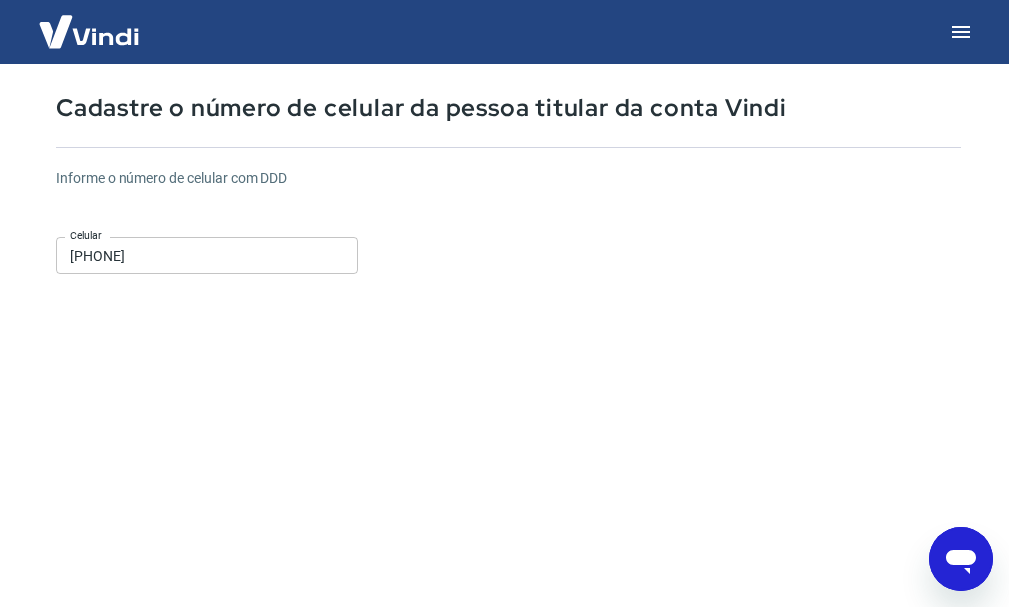 click on "(44) 99101-4669" at bounding box center (207, 255) 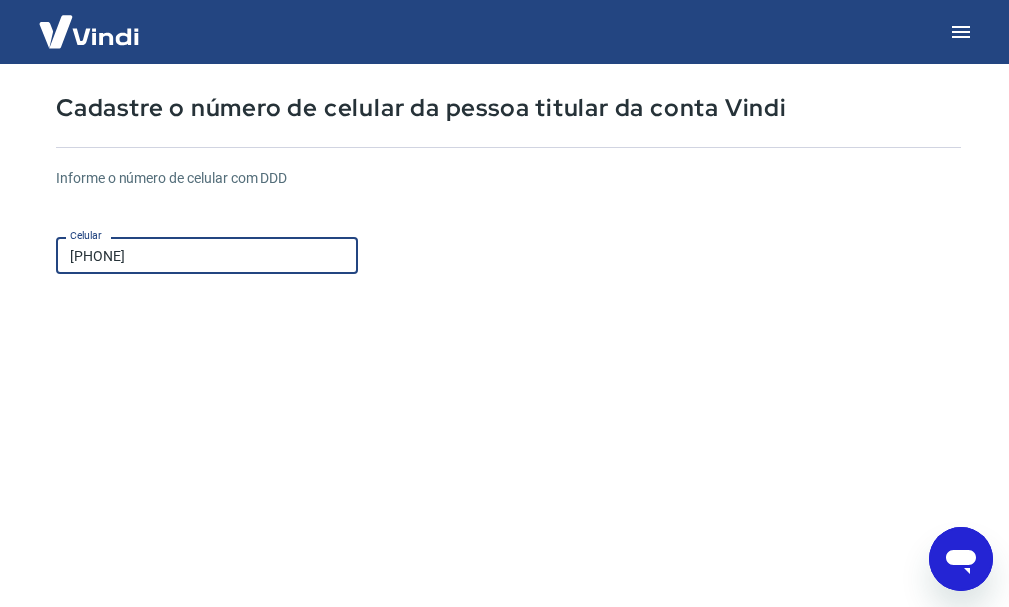 scroll, scrollTop: 300, scrollLeft: 0, axis: vertical 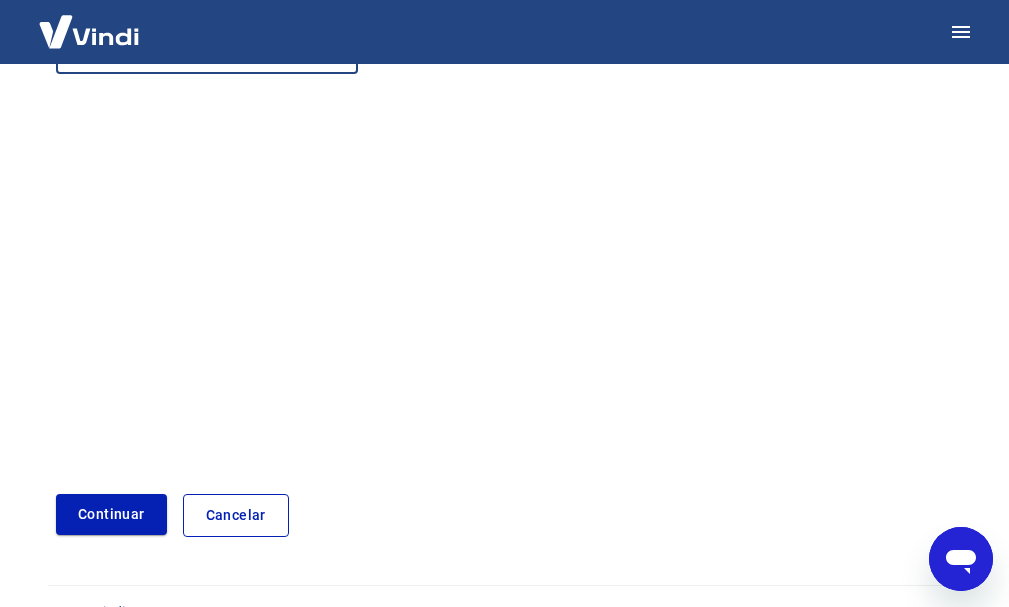 click on "Informe o número de celular com DDD Celular (44) 99101-4669 Celular Continuar Cancelar" at bounding box center (508, 244) 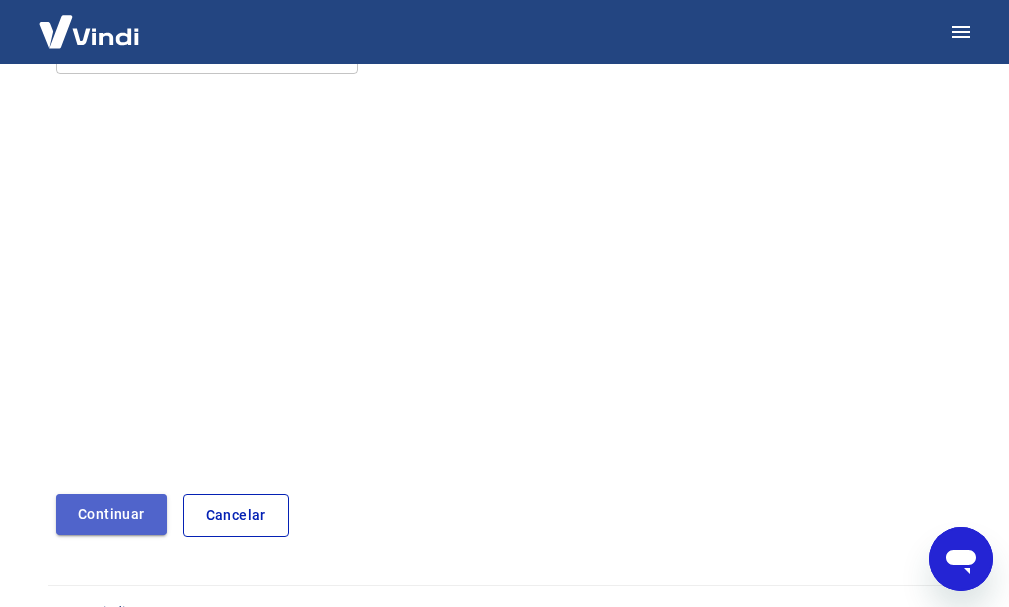 click on "Continuar" at bounding box center [111, 514] 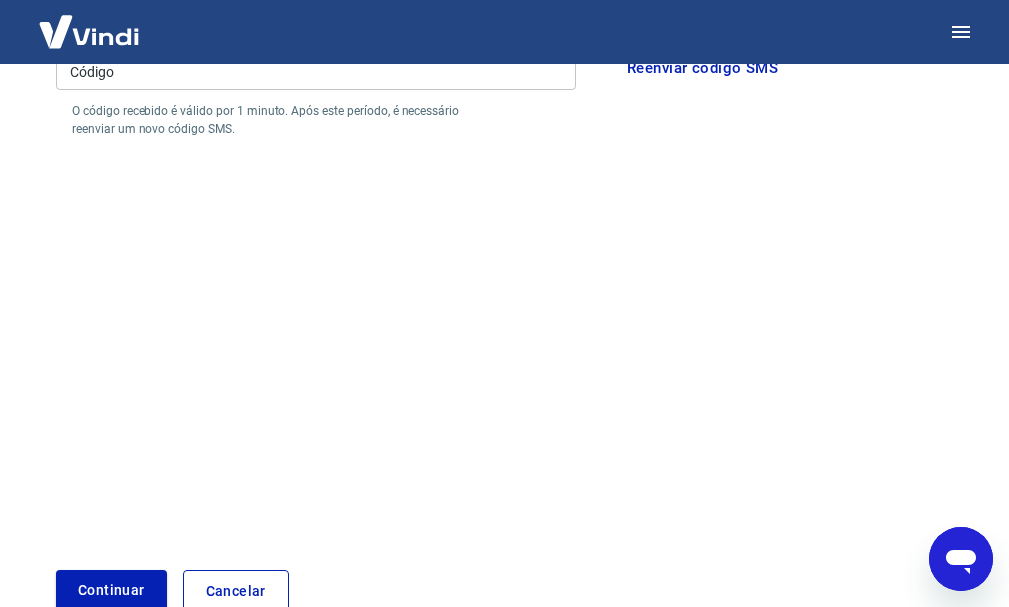 scroll, scrollTop: 100, scrollLeft: 0, axis: vertical 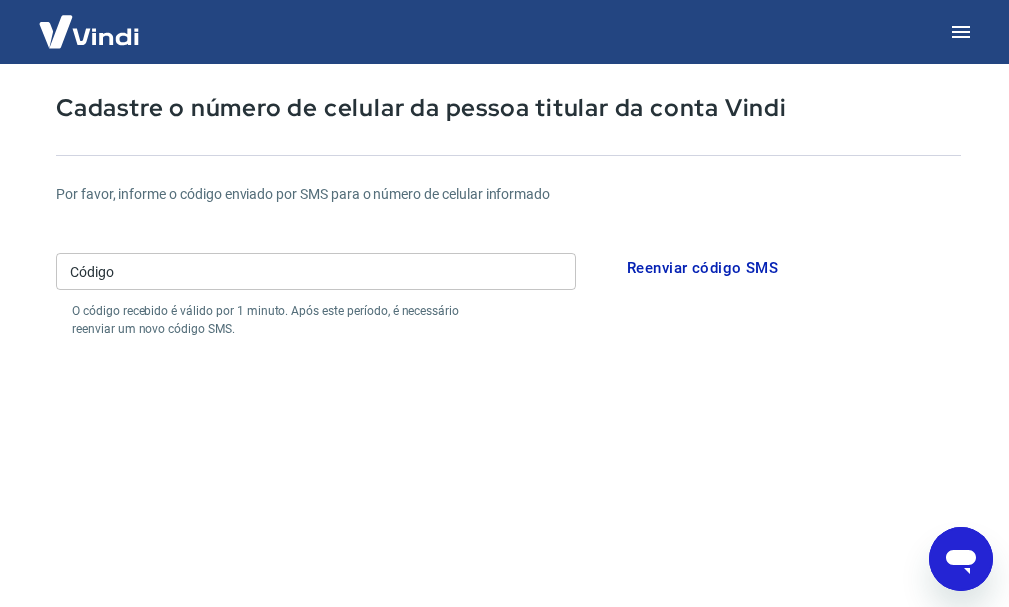 click on "Código" at bounding box center (316, 271) 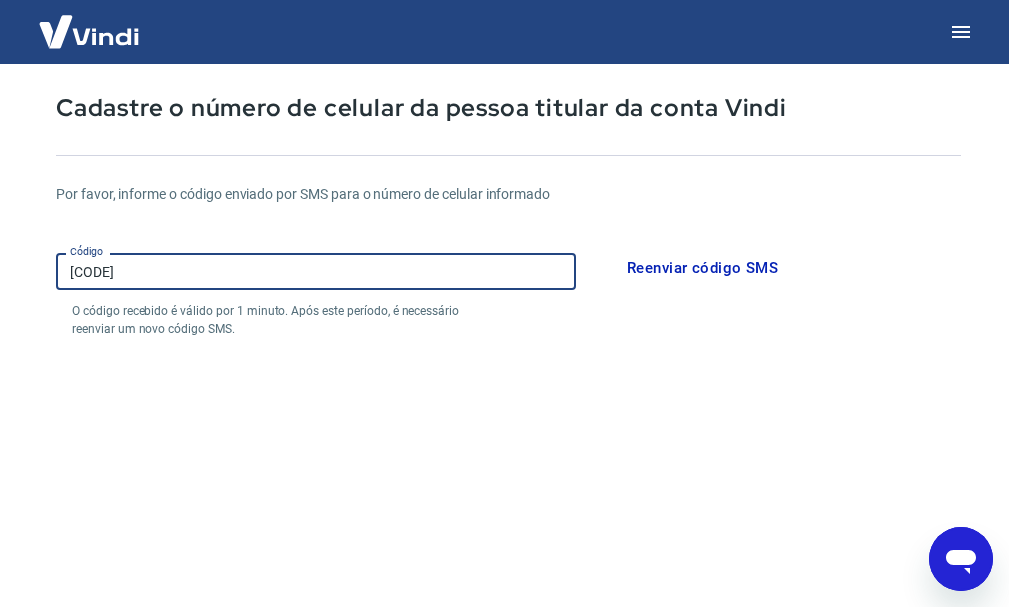 type on "370737" 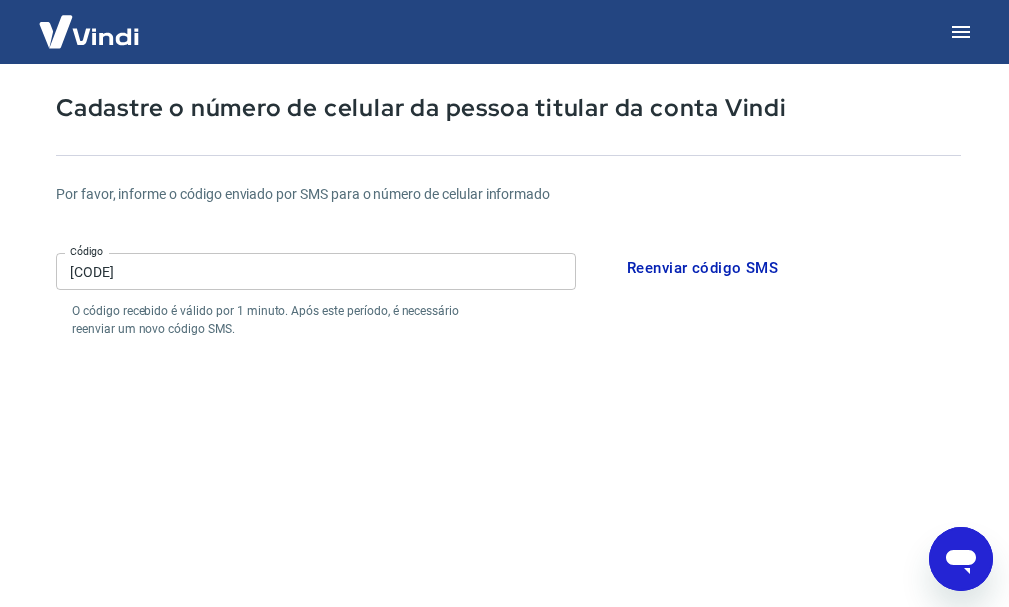 click on "Por favor, informe o código enviado por SMS para o número de celular informado Código 370737 Código O código recebido é válido por 1 minuto. Após este período, é necessário reenviar um novo código SMS. Reenviar código SMS Continuar Cancelar" at bounding box center (508, 486) 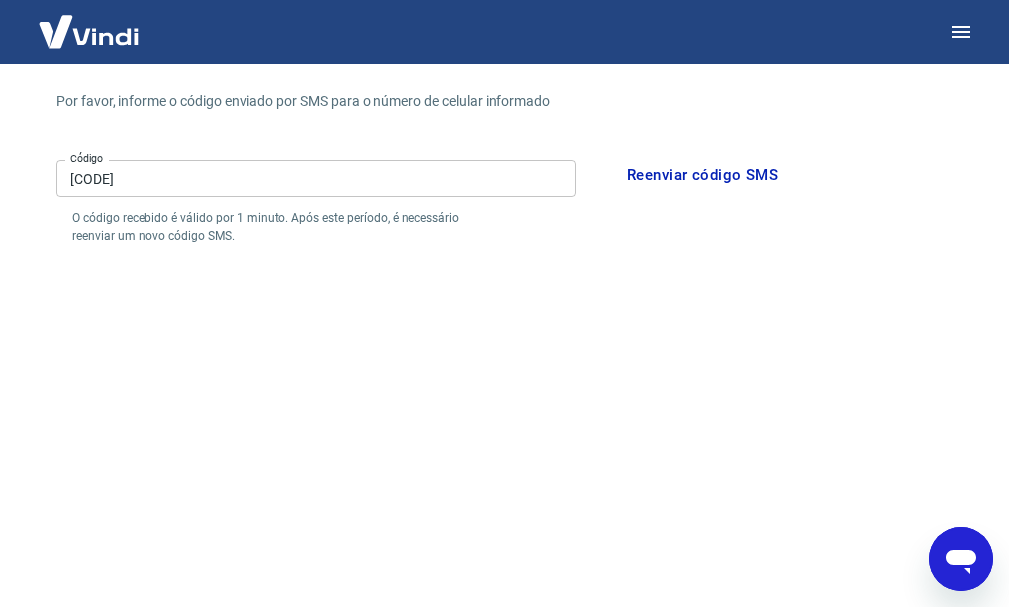 scroll, scrollTop: 416, scrollLeft: 0, axis: vertical 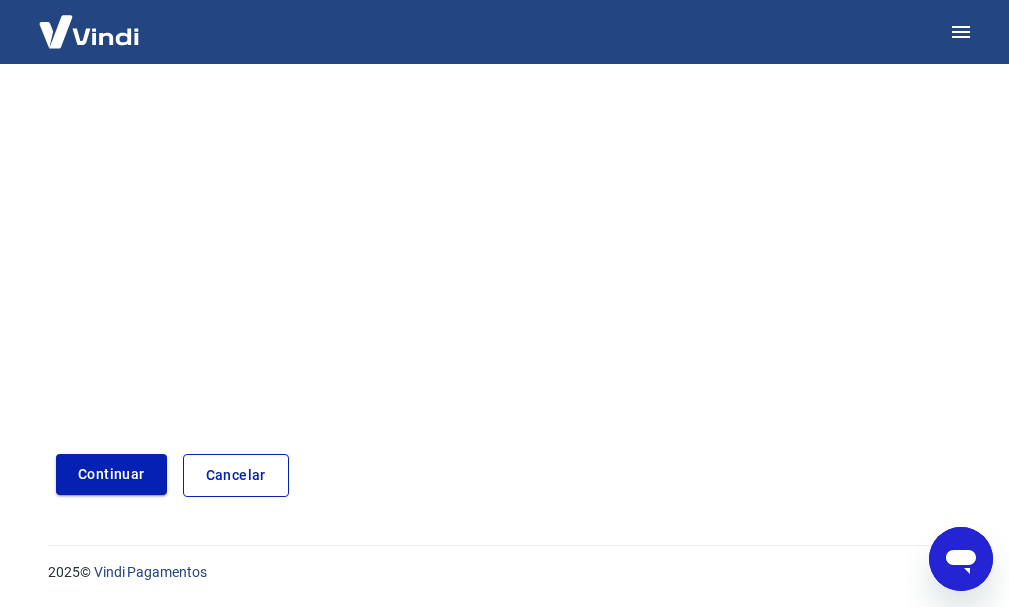 click on "Continuar" at bounding box center (111, 474) 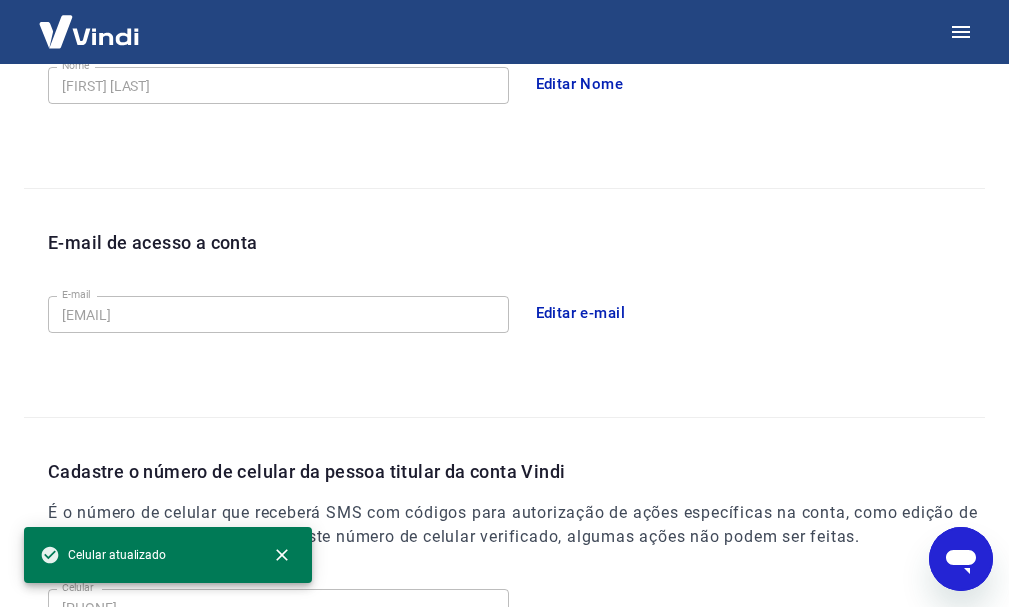 scroll, scrollTop: 674, scrollLeft: 0, axis: vertical 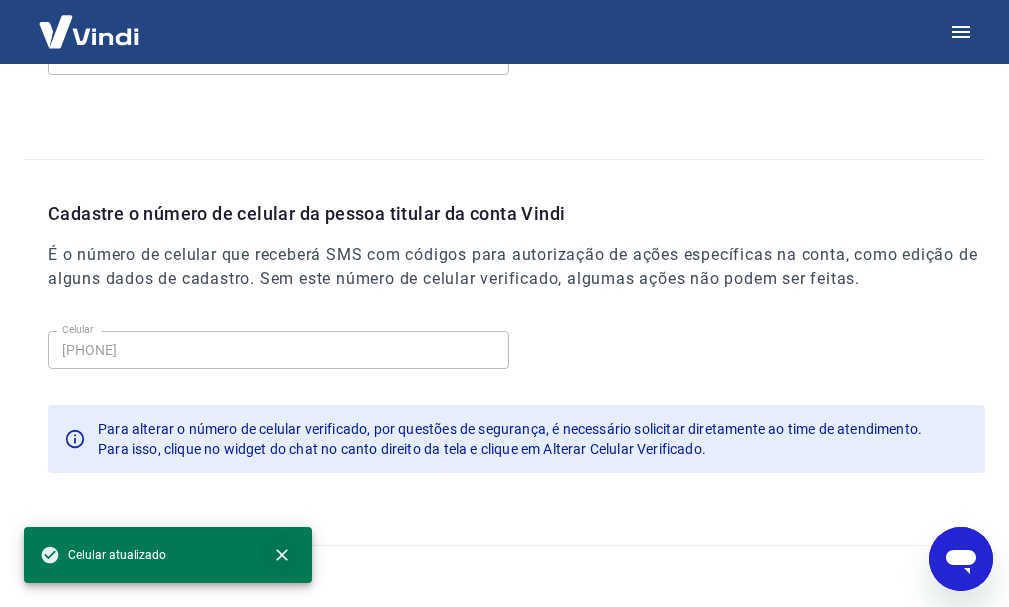 click at bounding box center (282, 555) 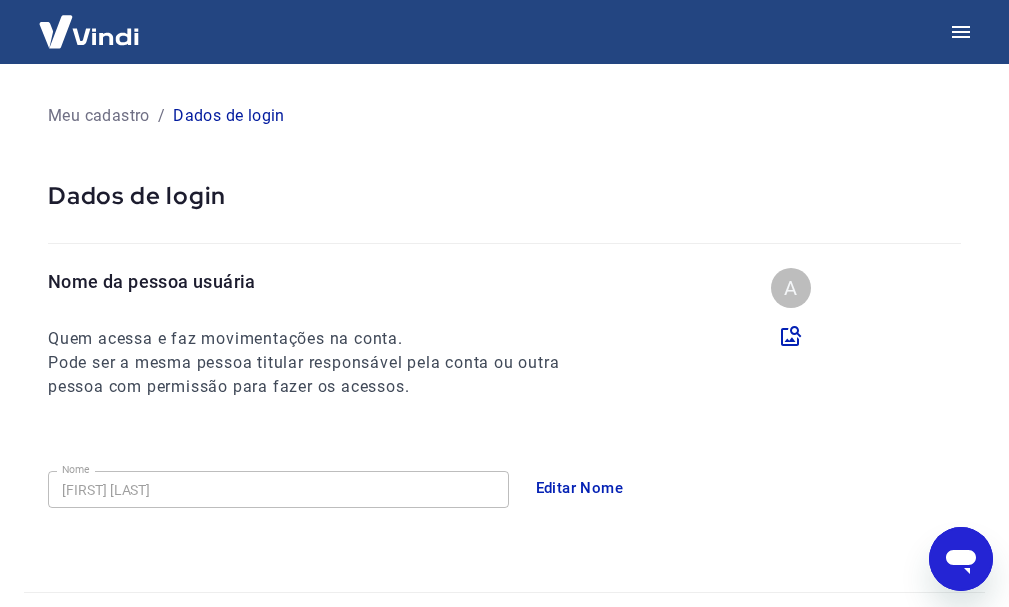 scroll, scrollTop: 0, scrollLeft: 0, axis: both 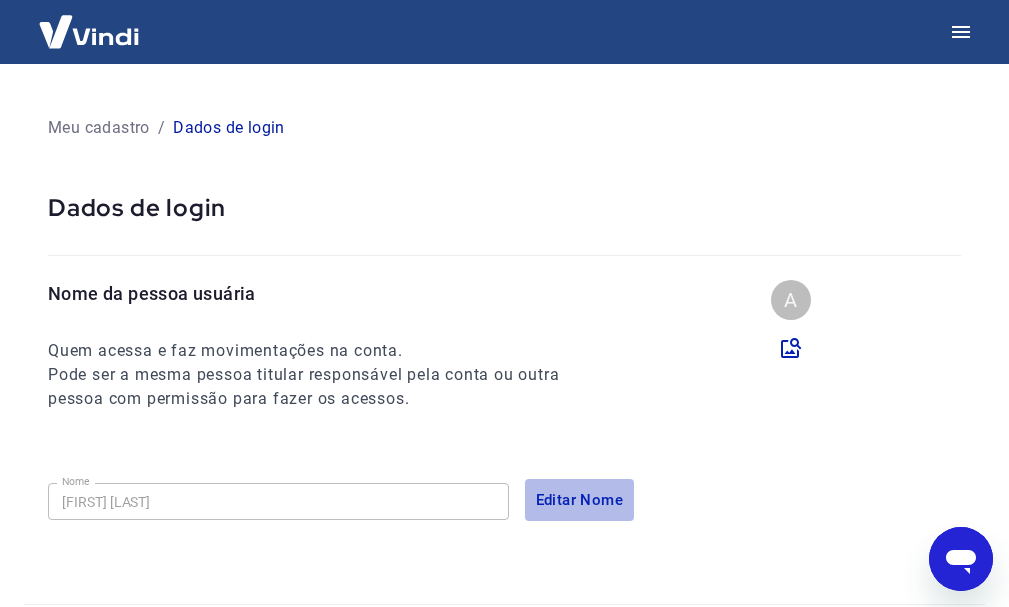 click on "Editar Nome" at bounding box center (580, 500) 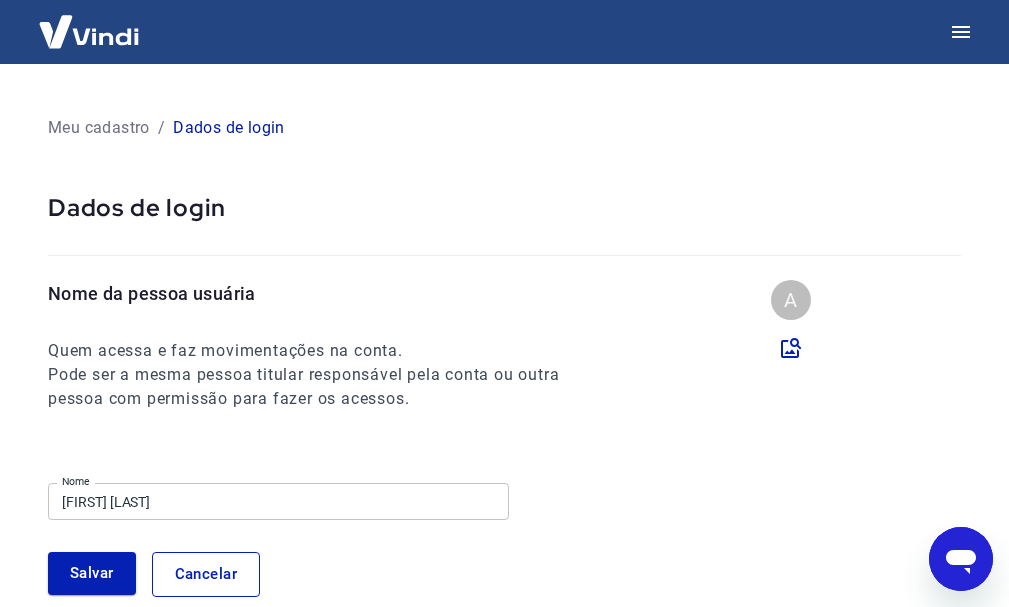 click on "Alessandro Nobre" at bounding box center [278, 501] 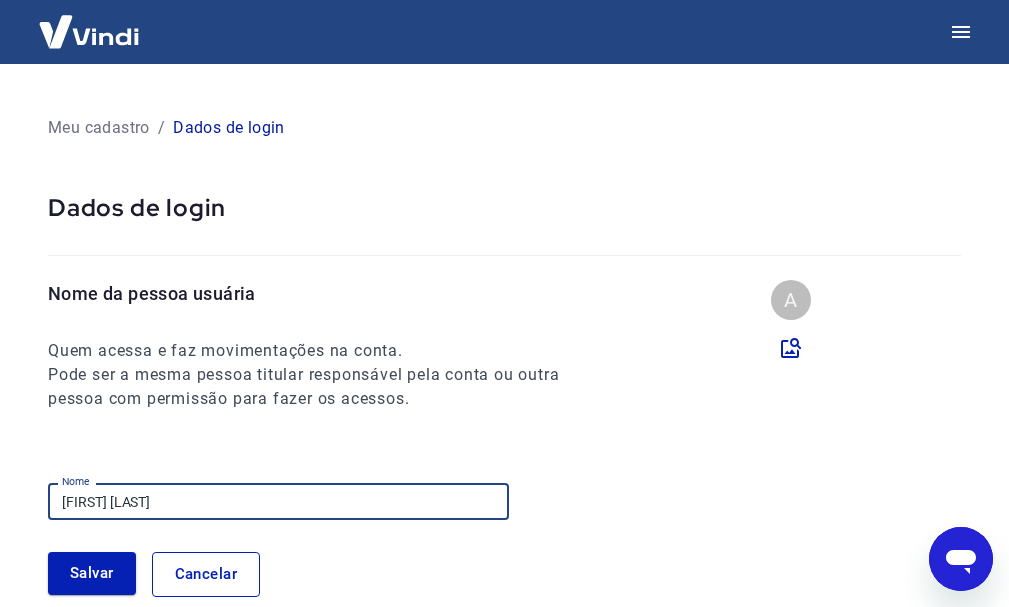click on "Alessandro Nobre" at bounding box center (278, 501) 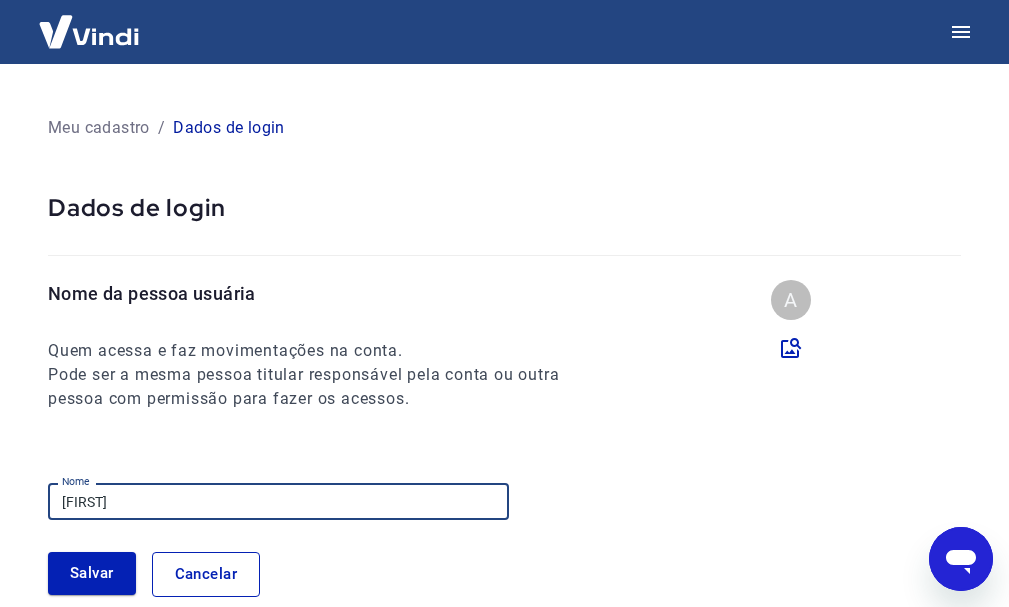 type on "Juliano Cândido dos Santos" 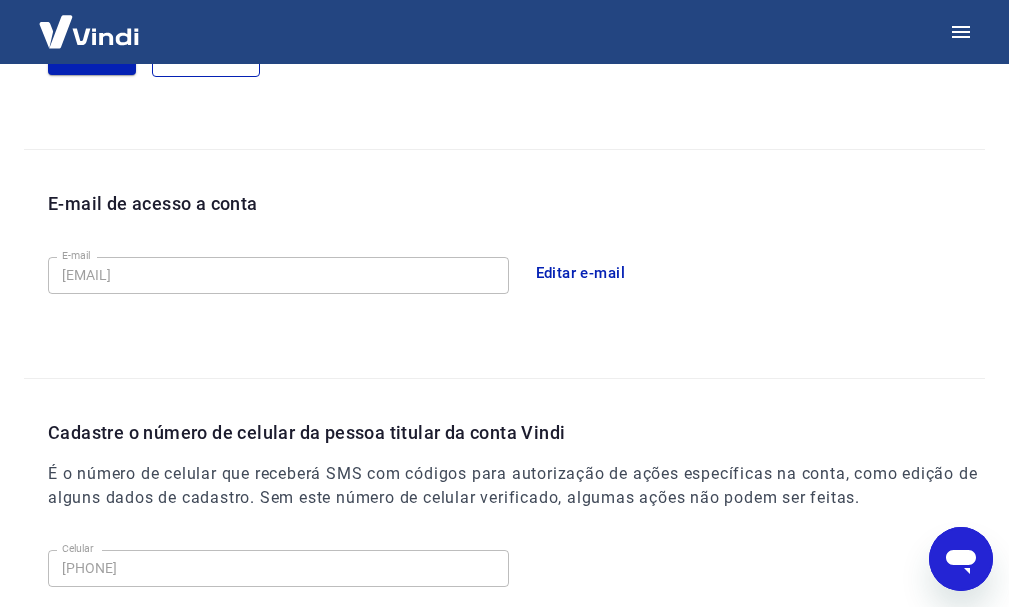 scroll, scrollTop: 338, scrollLeft: 0, axis: vertical 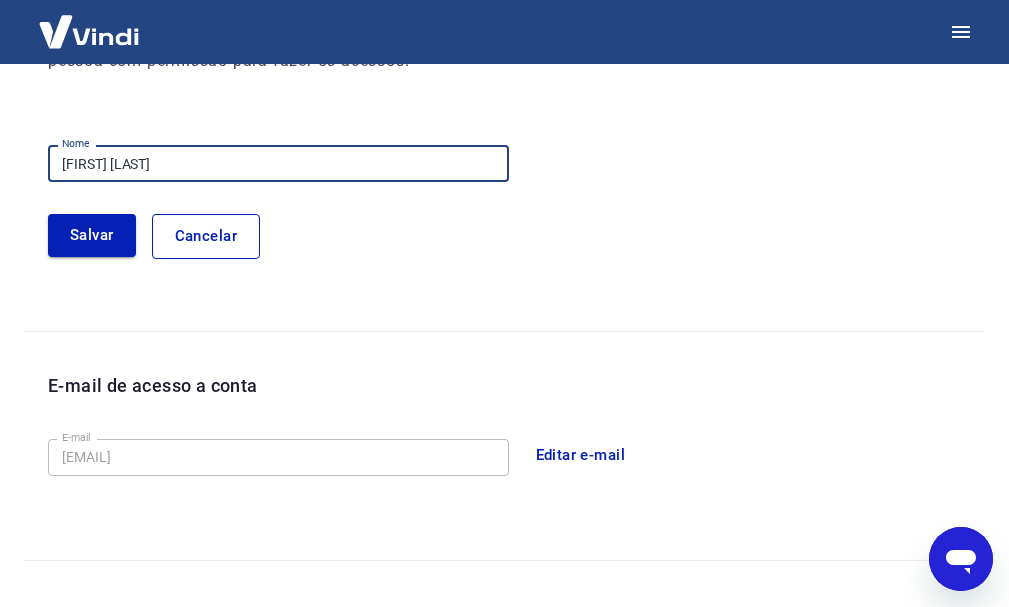 click on "Salvar" at bounding box center [92, 235] 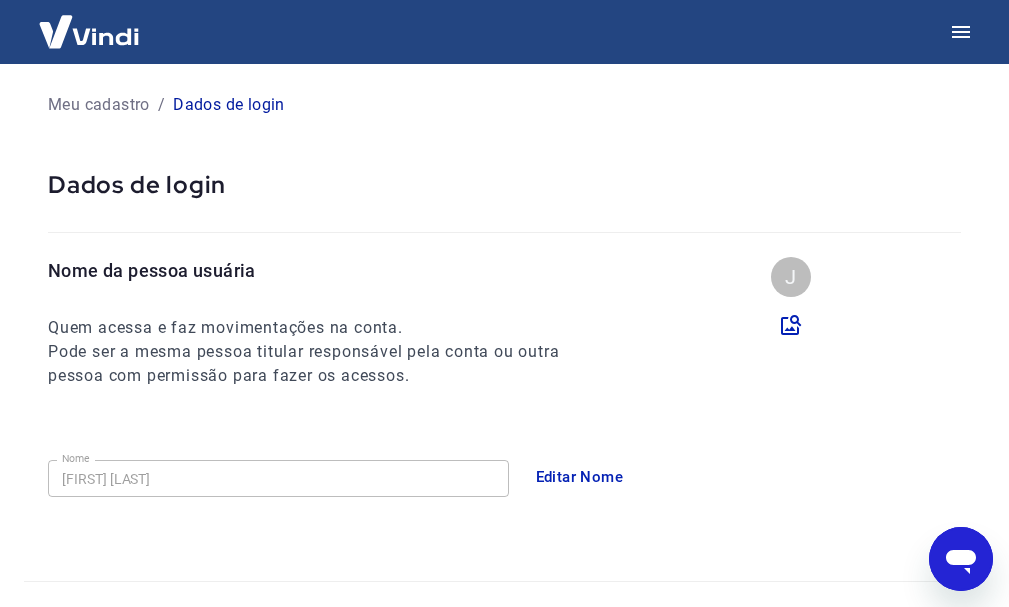 scroll, scrollTop: 0, scrollLeft: 0, axis: both 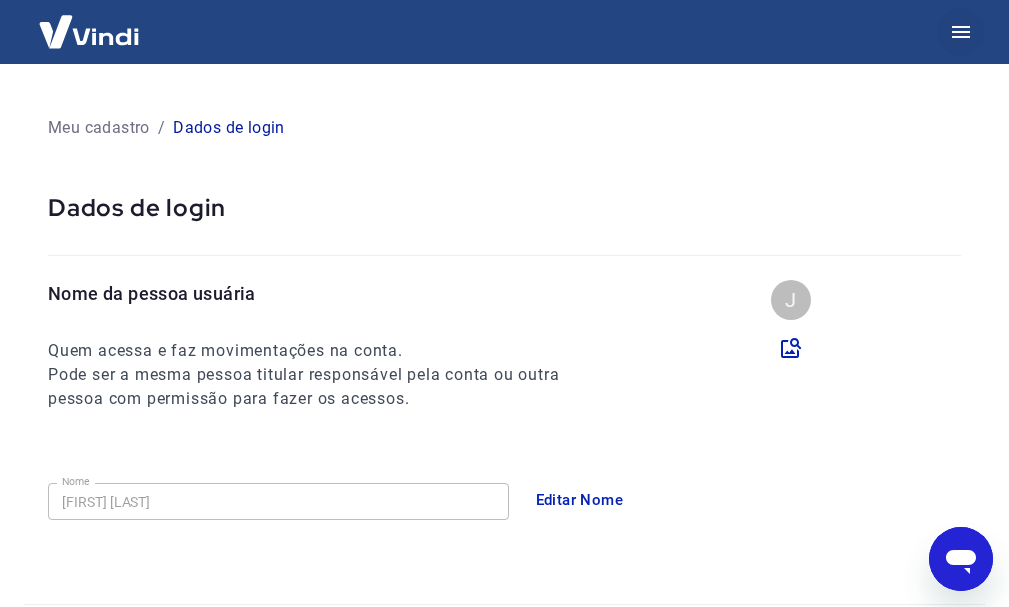 click 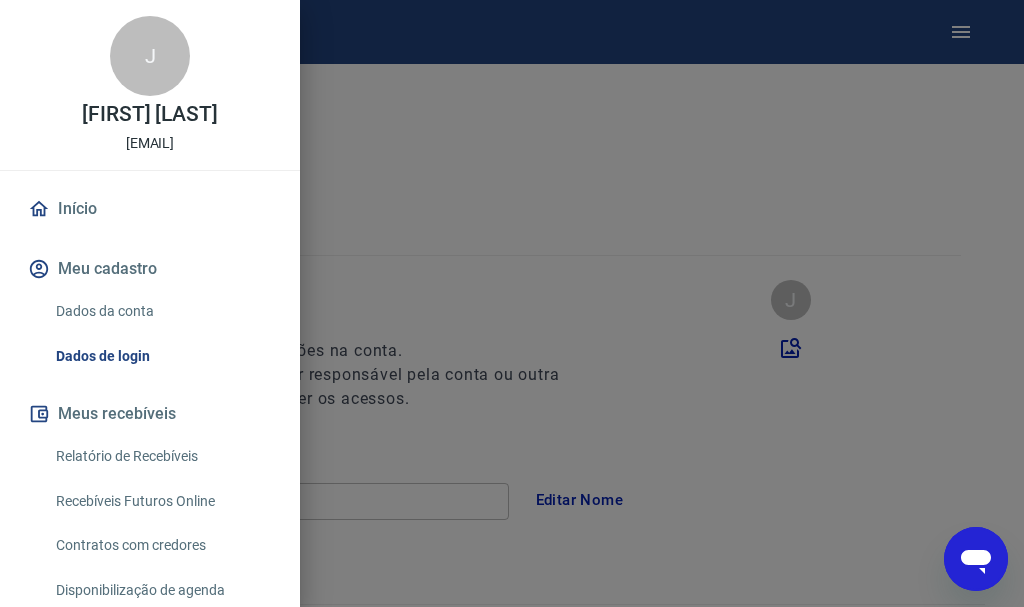 click at bounding box center [512, 303] 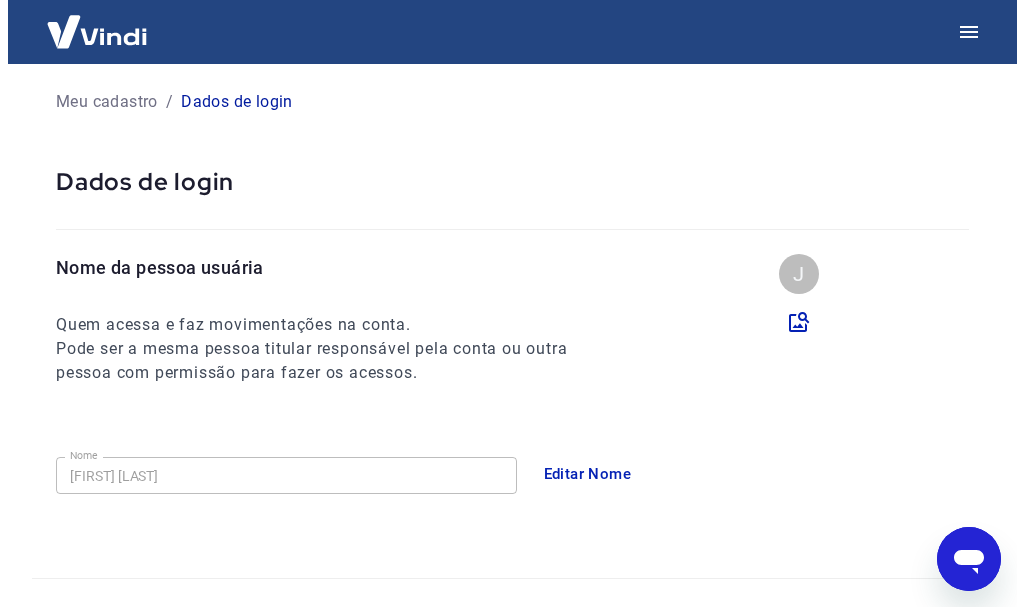scroll, scrollTop: 0, scrollLeft: 0, axis: both 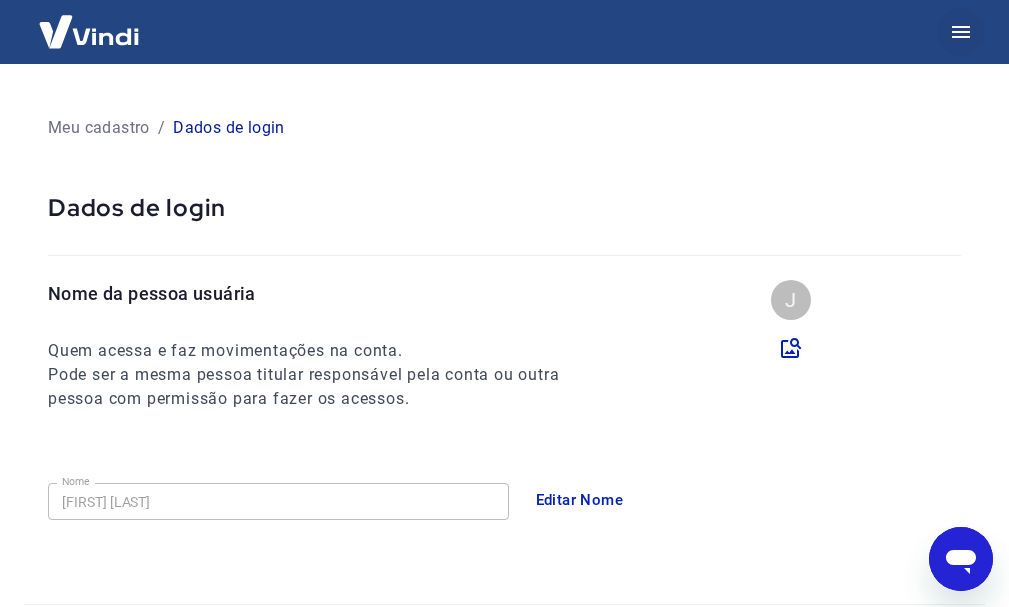 click at bounding box center [961, 32] 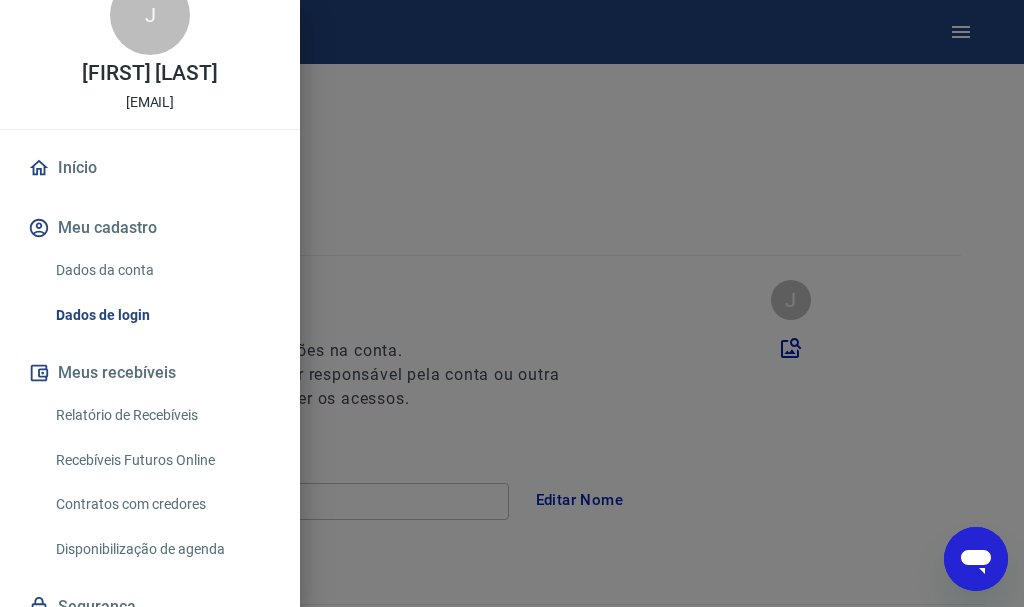 scroll, scrollTop: 0, scrollLeft: 0, axis: both 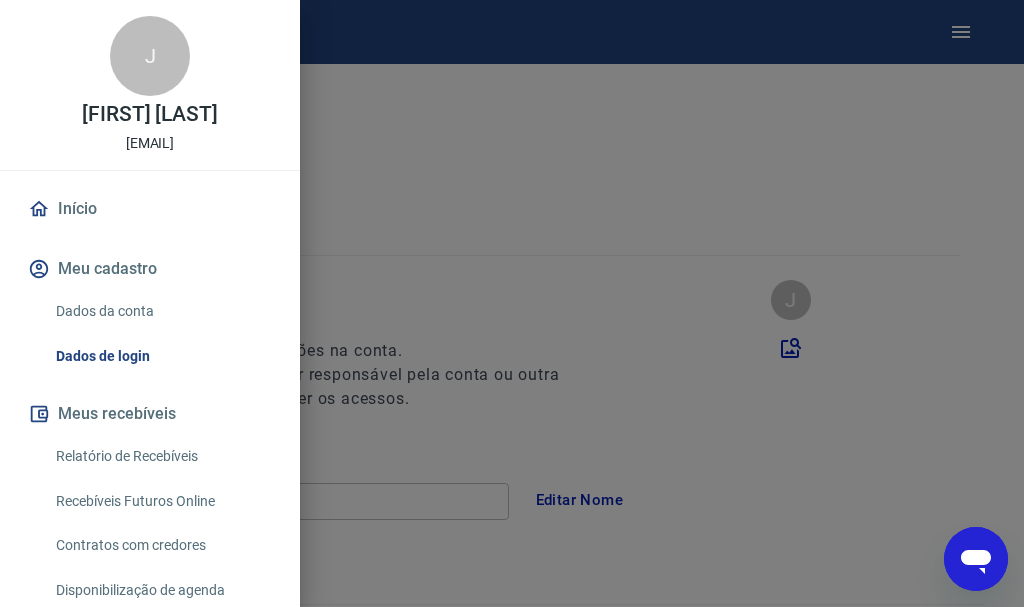 click on "Dados da conta" at bounding box center (162, 311) 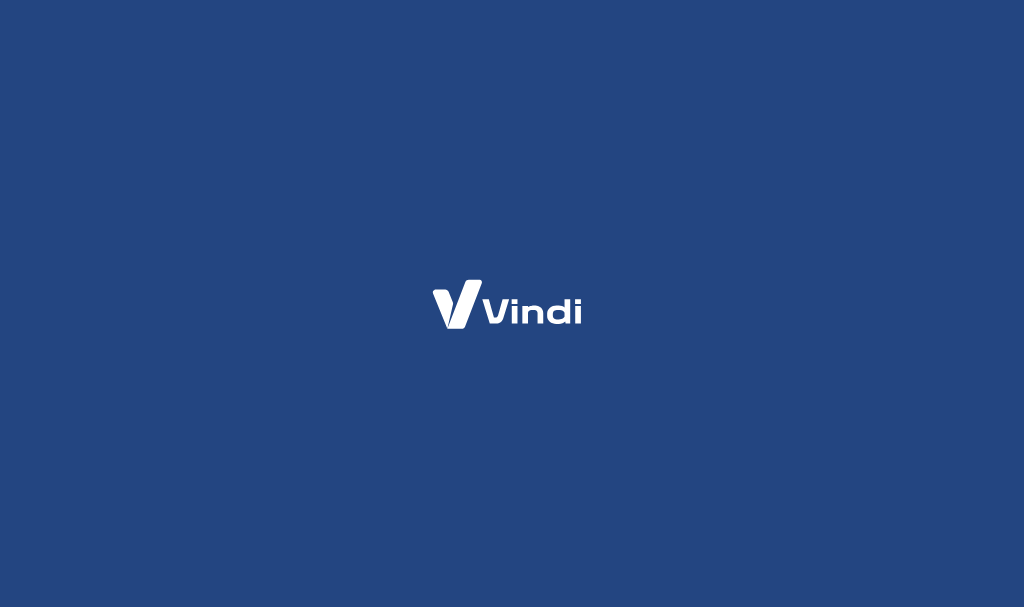 scroll, scrollTop: 0, scrollLeft: 0, axis: both 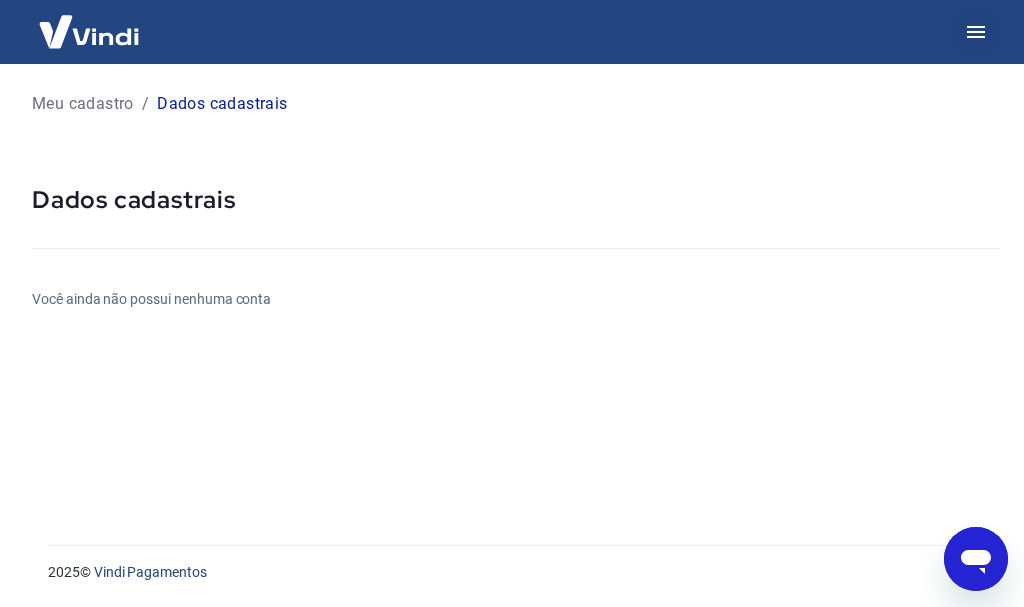click 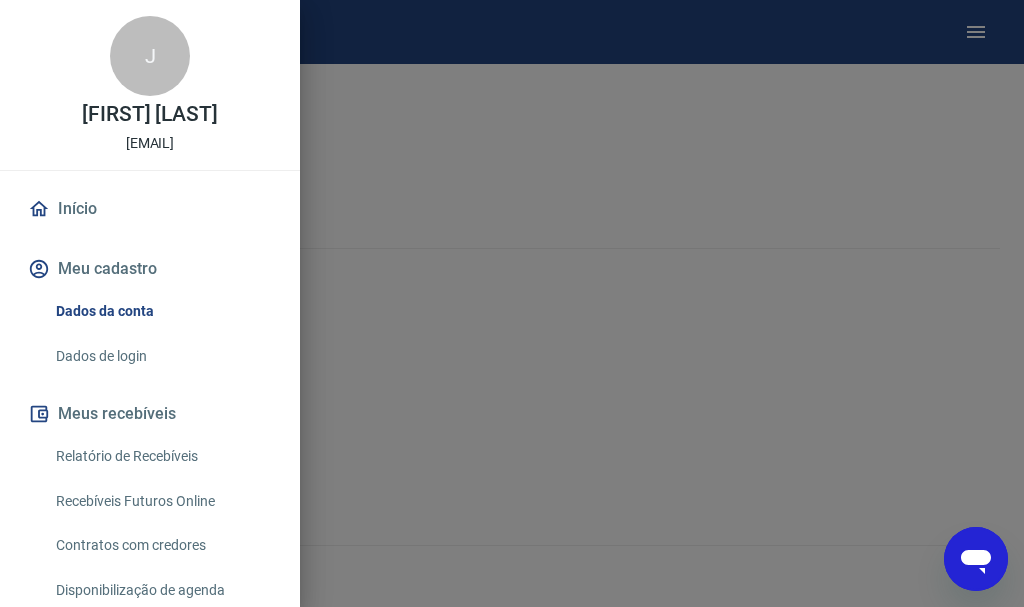 click on "Dados de login" at bounding box center (162, 356) 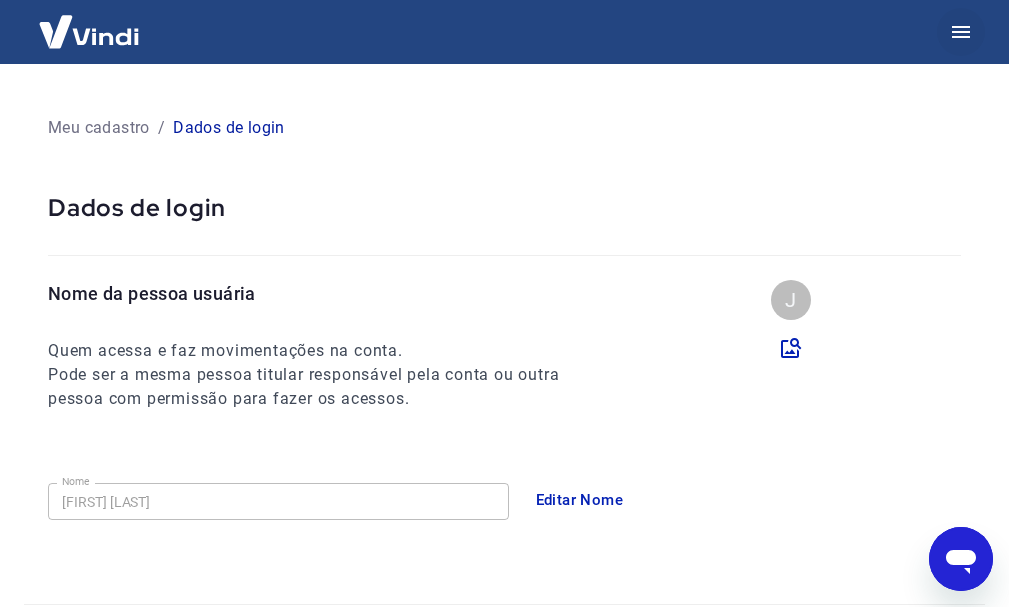 click 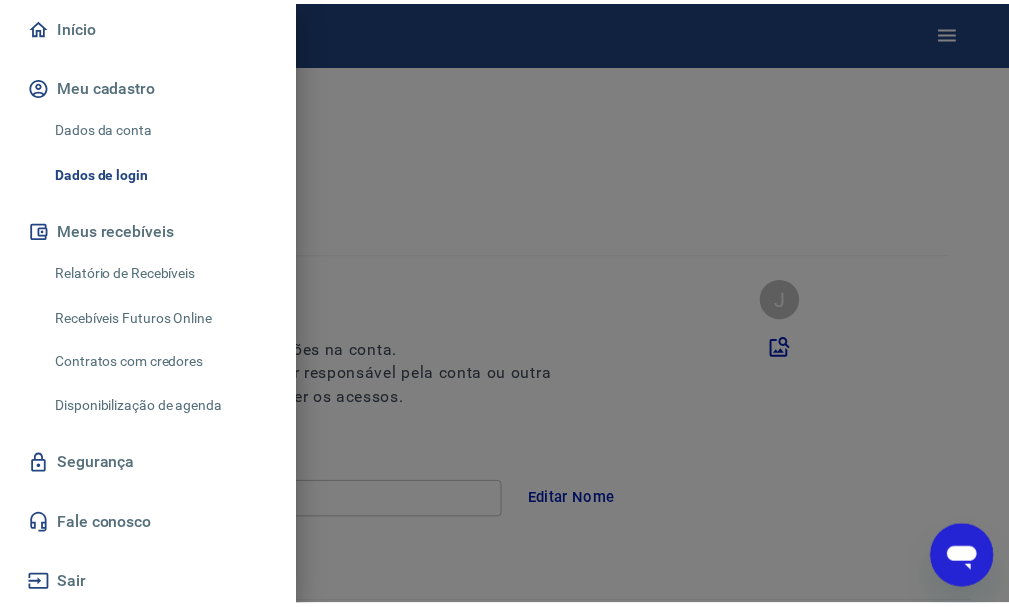 scroll, scrollTop: 204, scrollLeft: 0, axis: vertical 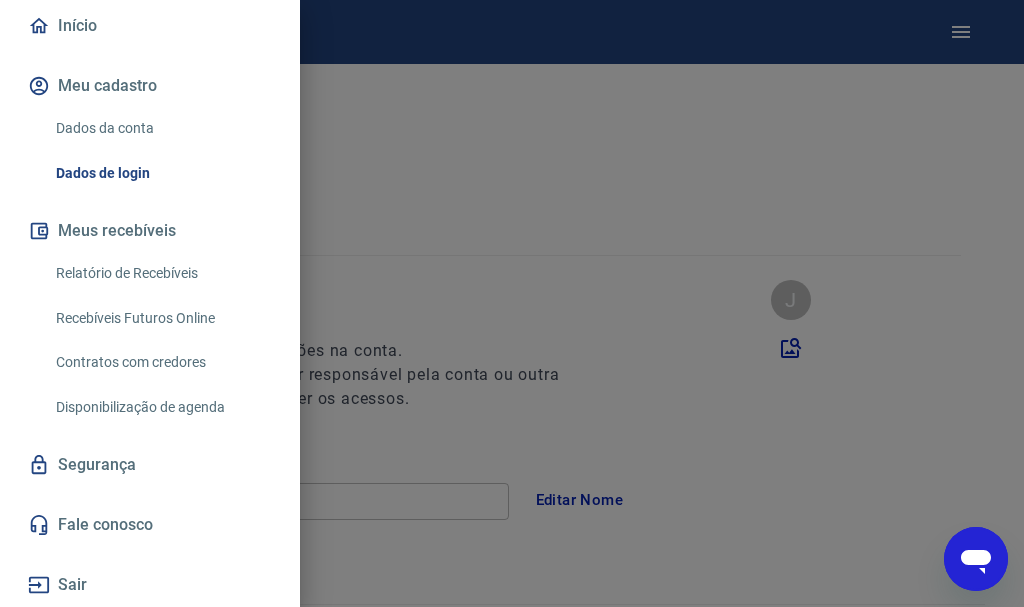 drag, startPoint x: 401, startPoint y: 370, endPoint x: 246, endPoint y: 344, distance: 157.16551 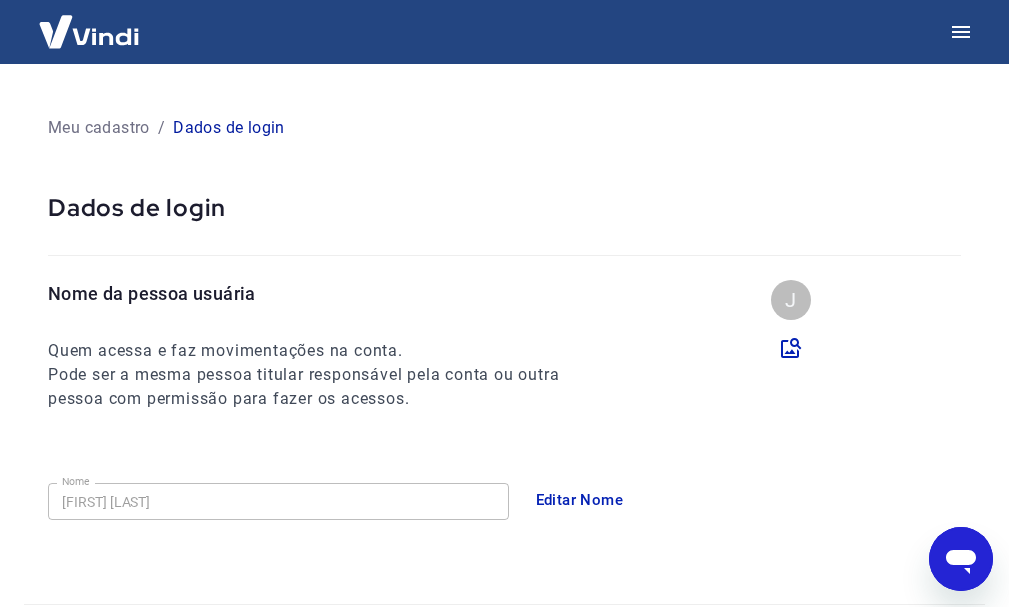 click at bounding box center (89, 31) 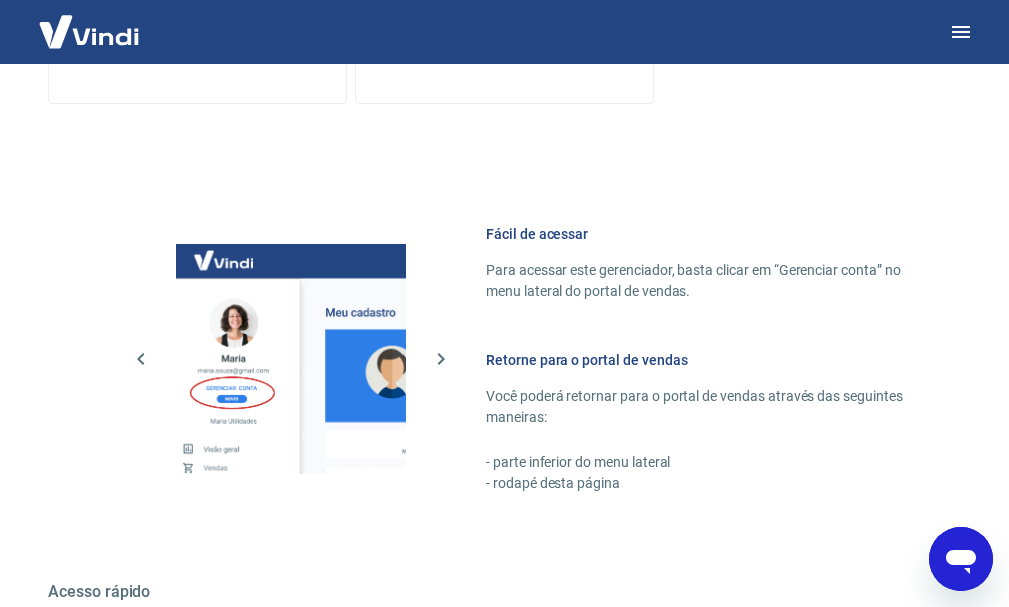 scroll, scrollTop: 1220, scrollLeft: 0, axis: vertical 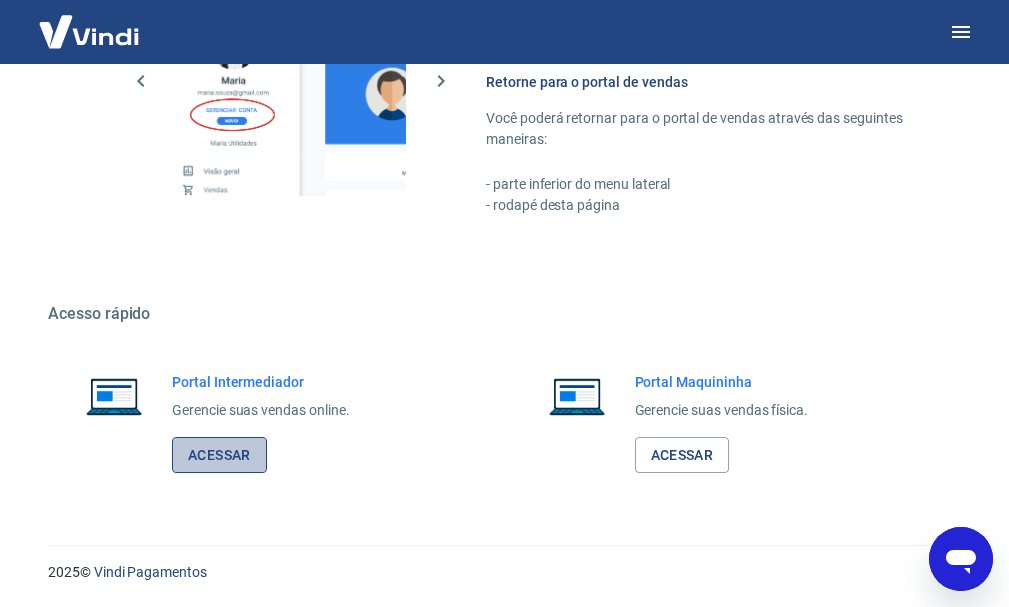 click on "Acessar" at bounding box center (219, 455) 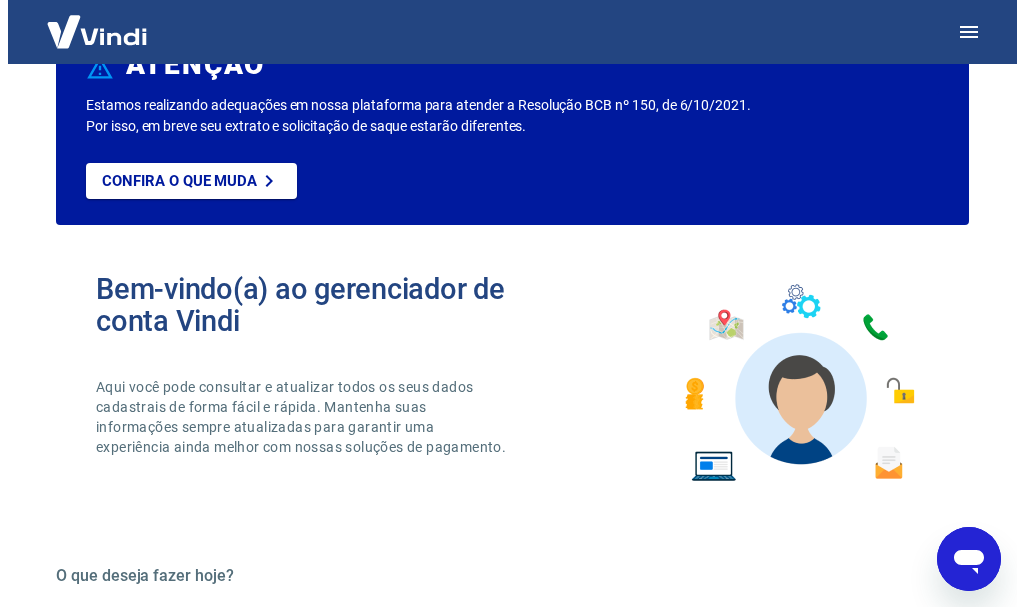 scroll, scrollTop: 0, scrollLeft: 0, axis: both 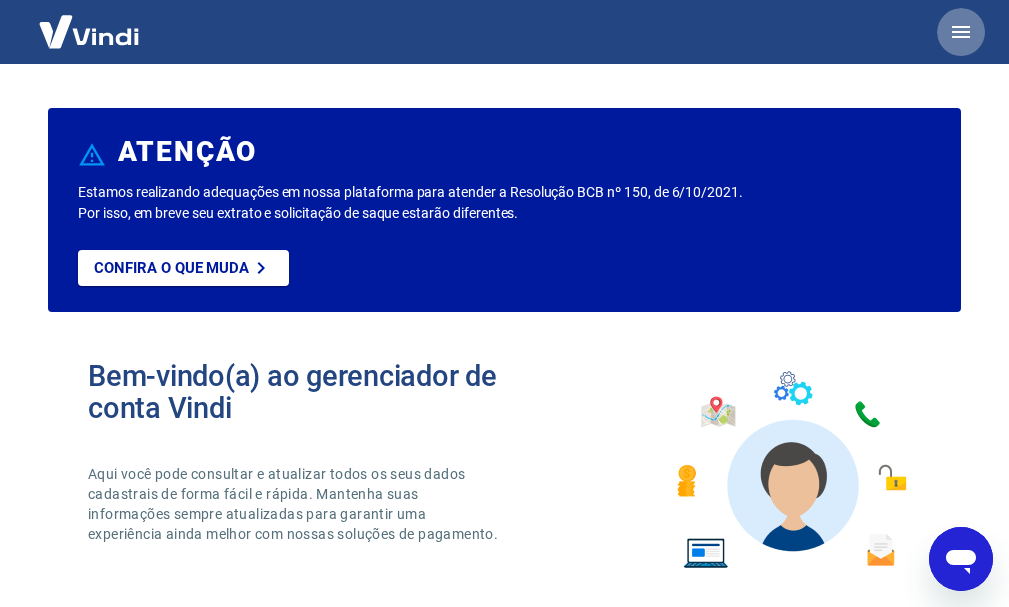 click 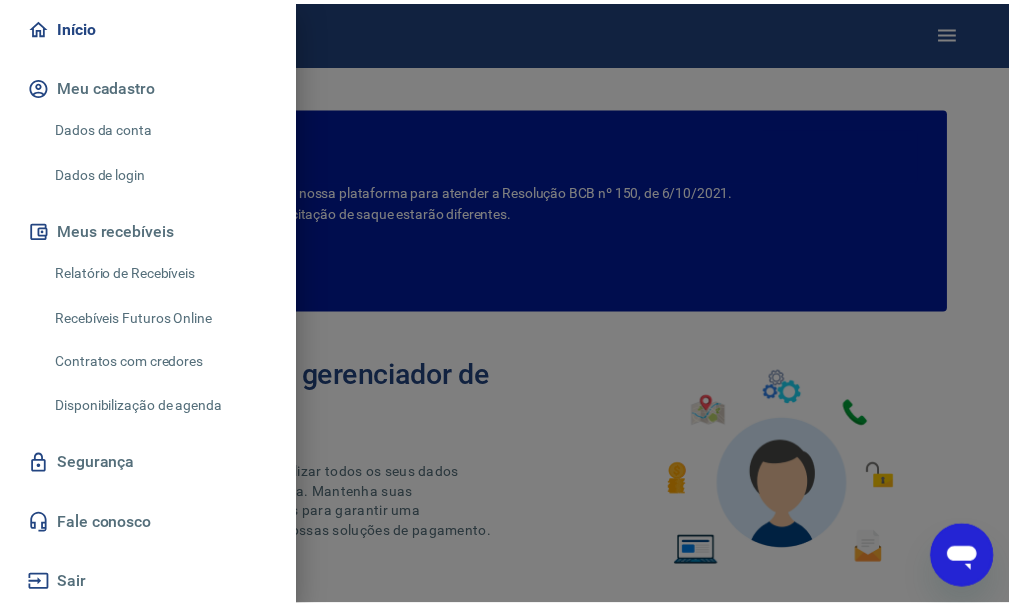 scroll, scrollTop: 204, scrollLeft: 0, axis: vertical 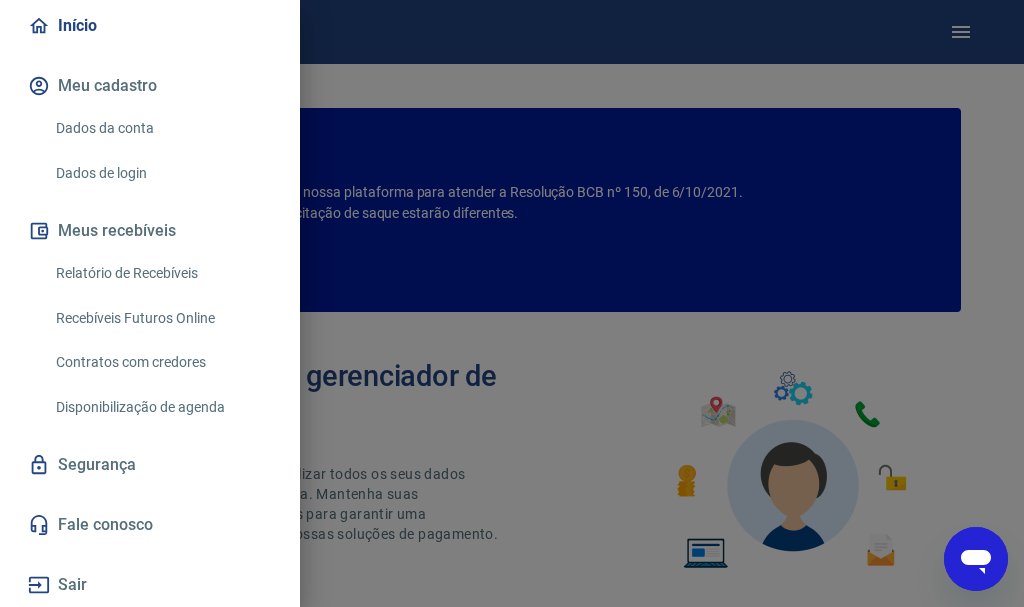 click at bounding box center [512, 303] 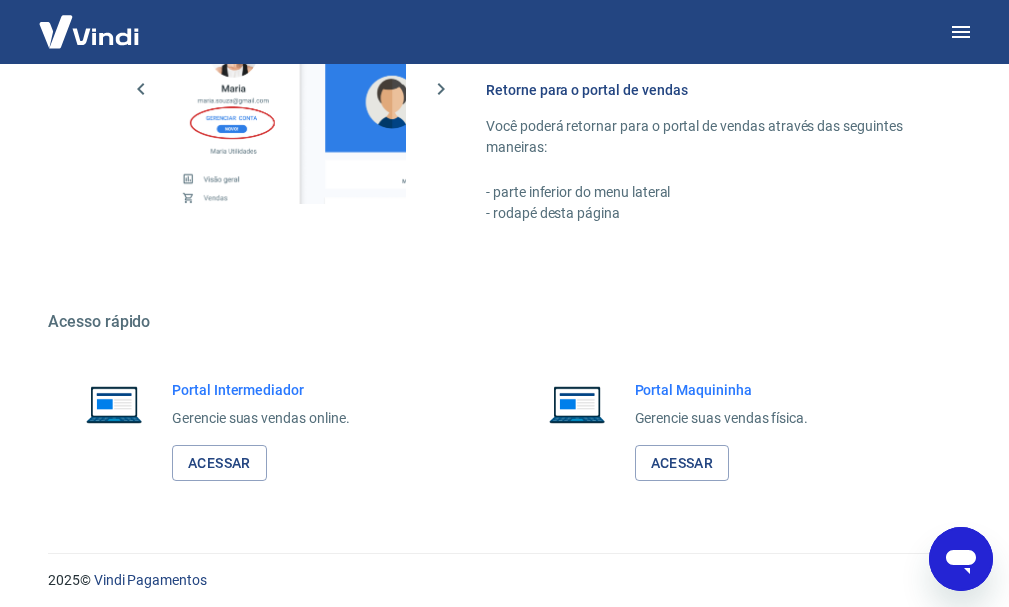 scroll, scrollTop: 1220, scrollLeft: 0, axis: vertical 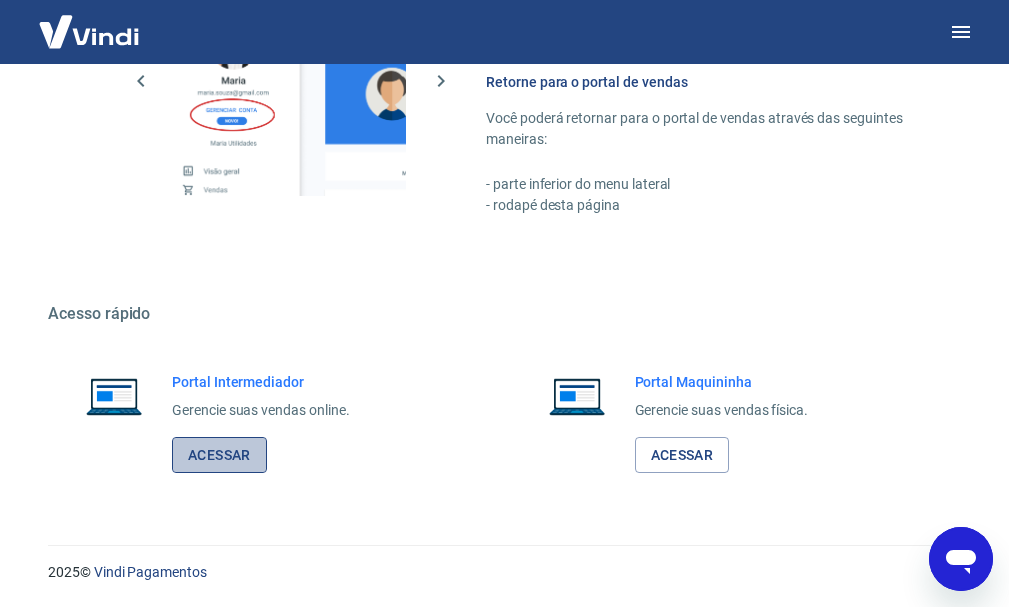 click on "Acessar" at bounding box center (219, 455) 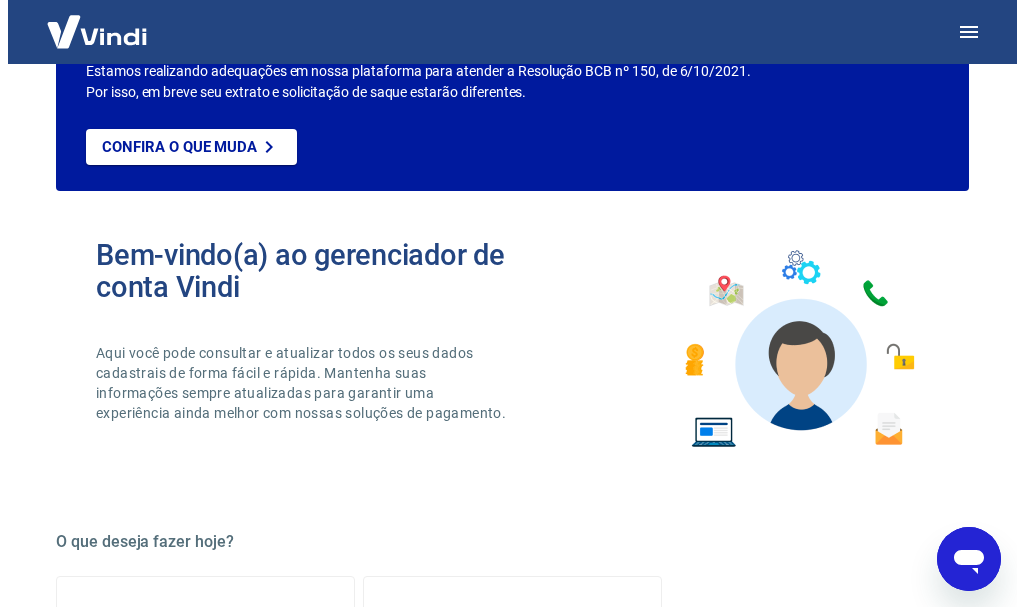 scroll, scrollTop: 0, scrollLeft: 0, axis: both 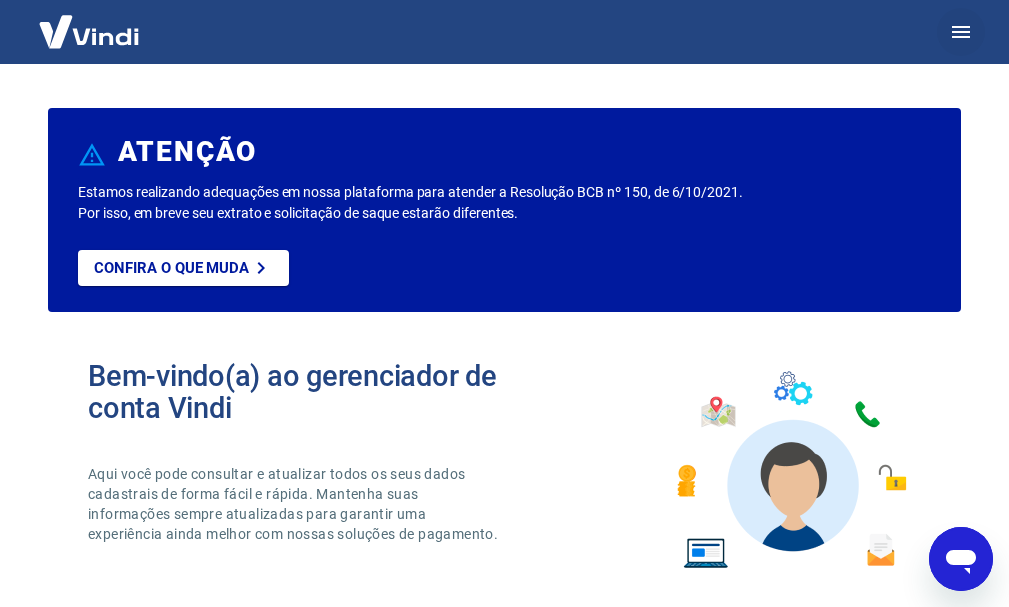 click at bounding box center [961, 32] 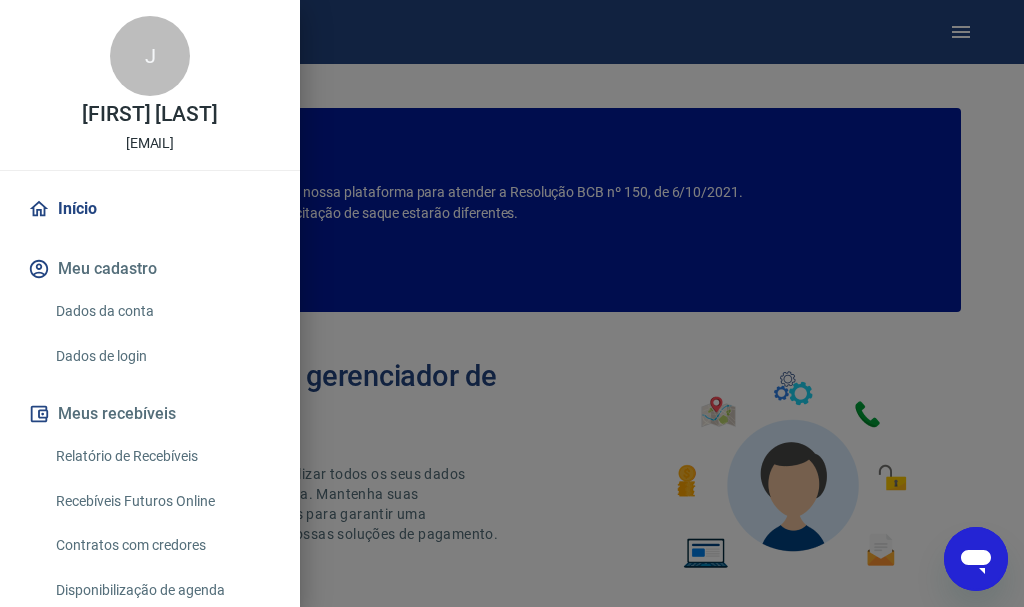 scroll, scrollTop: 204, scrollLeft: 0, axis: vertical 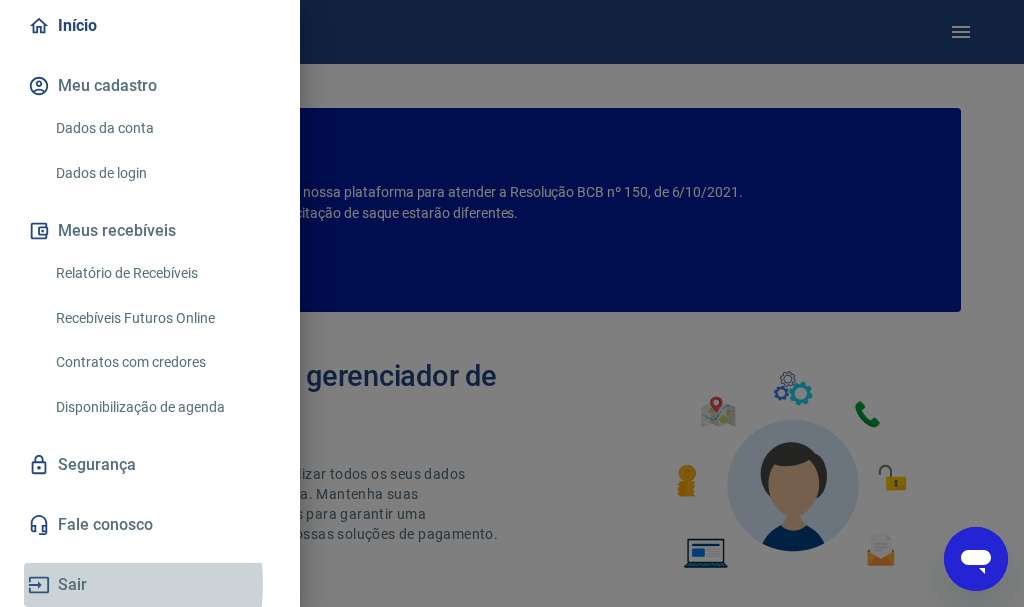 click on "Sair" at bounding box center (150, 585) 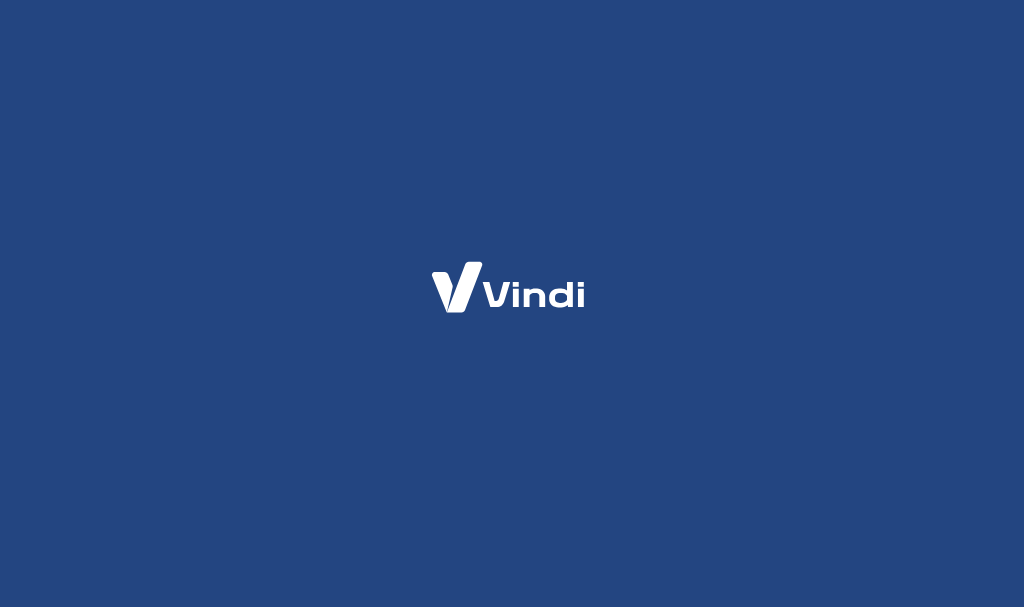 scroll, scrollTop: 0, scrollLeft: 0, axis: both 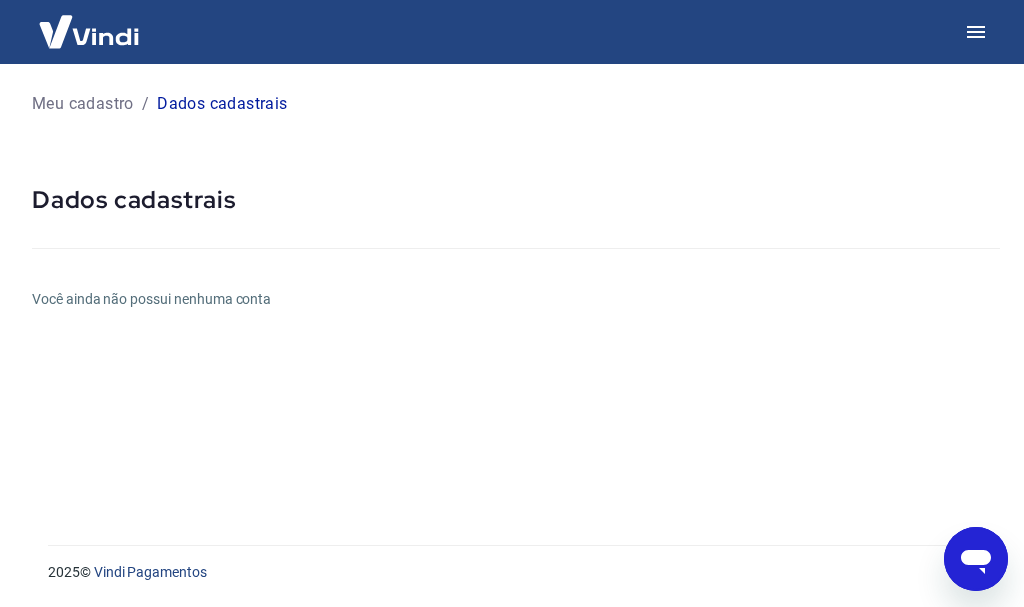 click at bounding box center [976, 559] 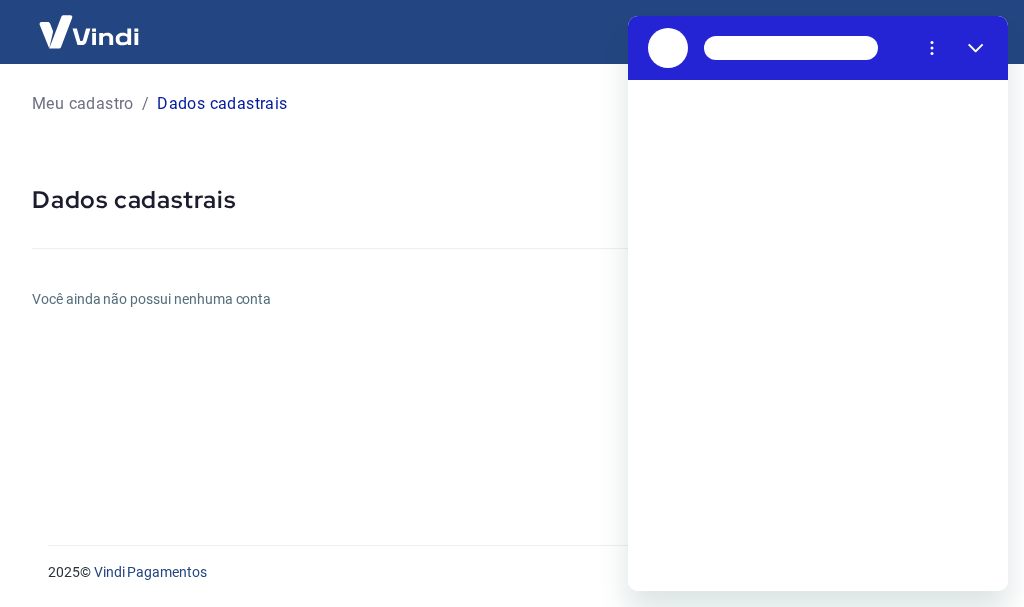 scroll, scrollTop: 0, scrollLeft: 0, axis: both 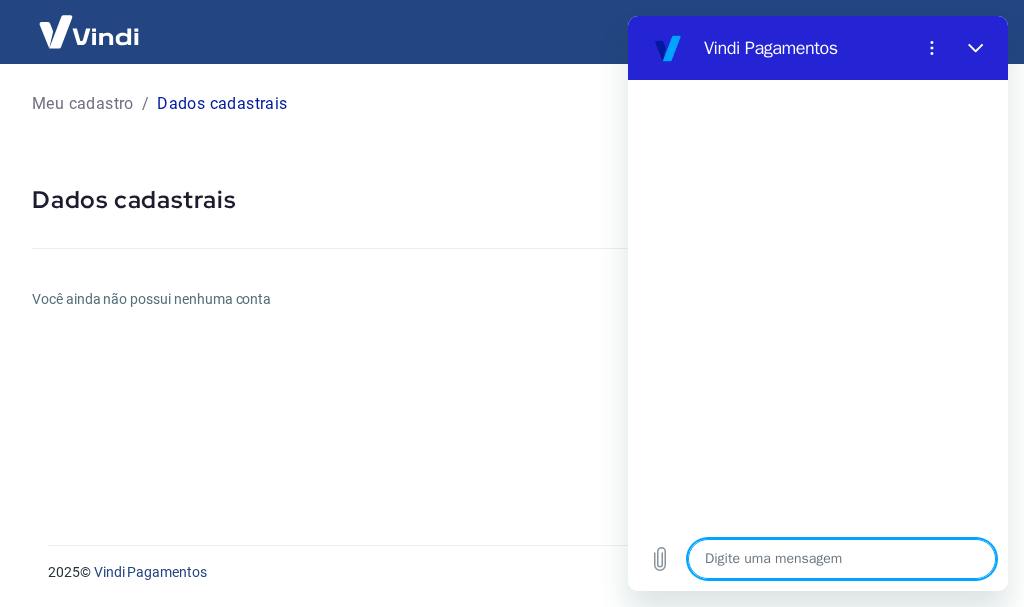 click 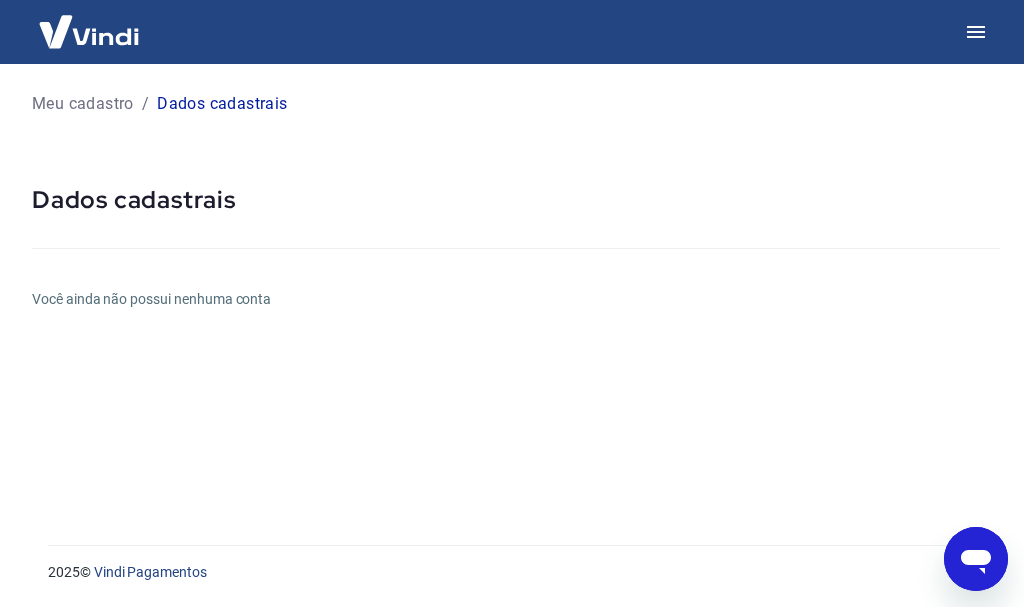 type on "x" 